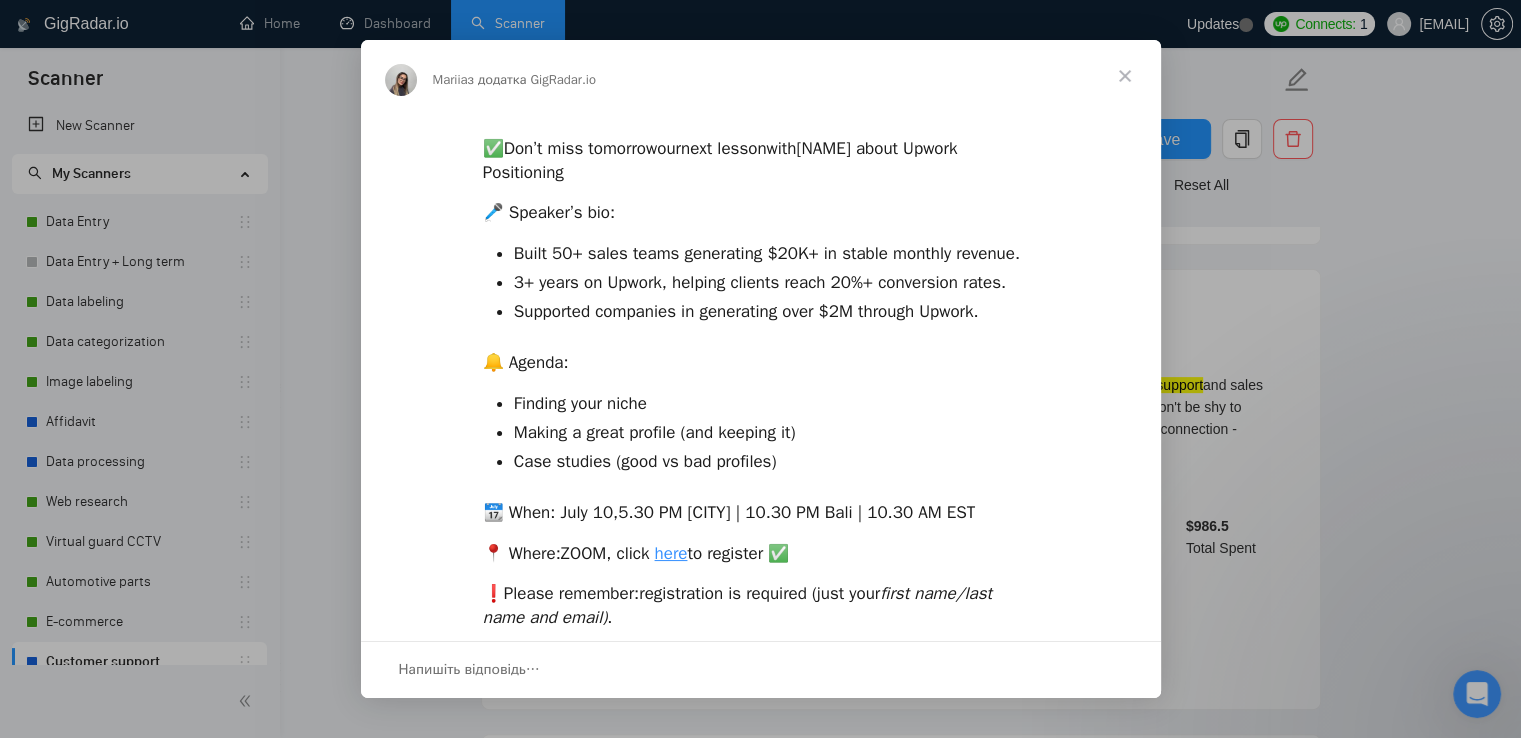 scroll, scrollTop: 0, scrollLeft: 0, axis: both 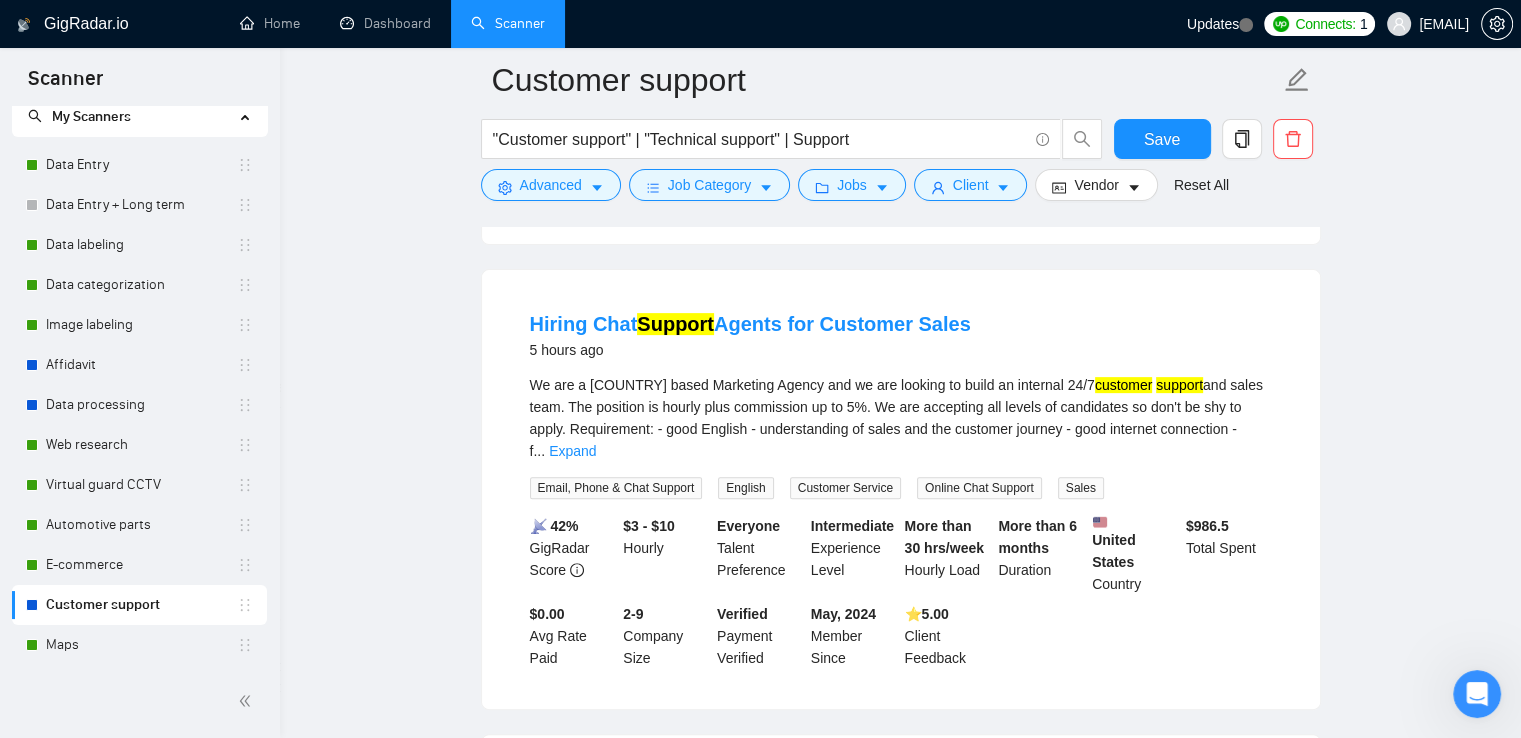 click on "Customer support" at bounding box center [141, 605] 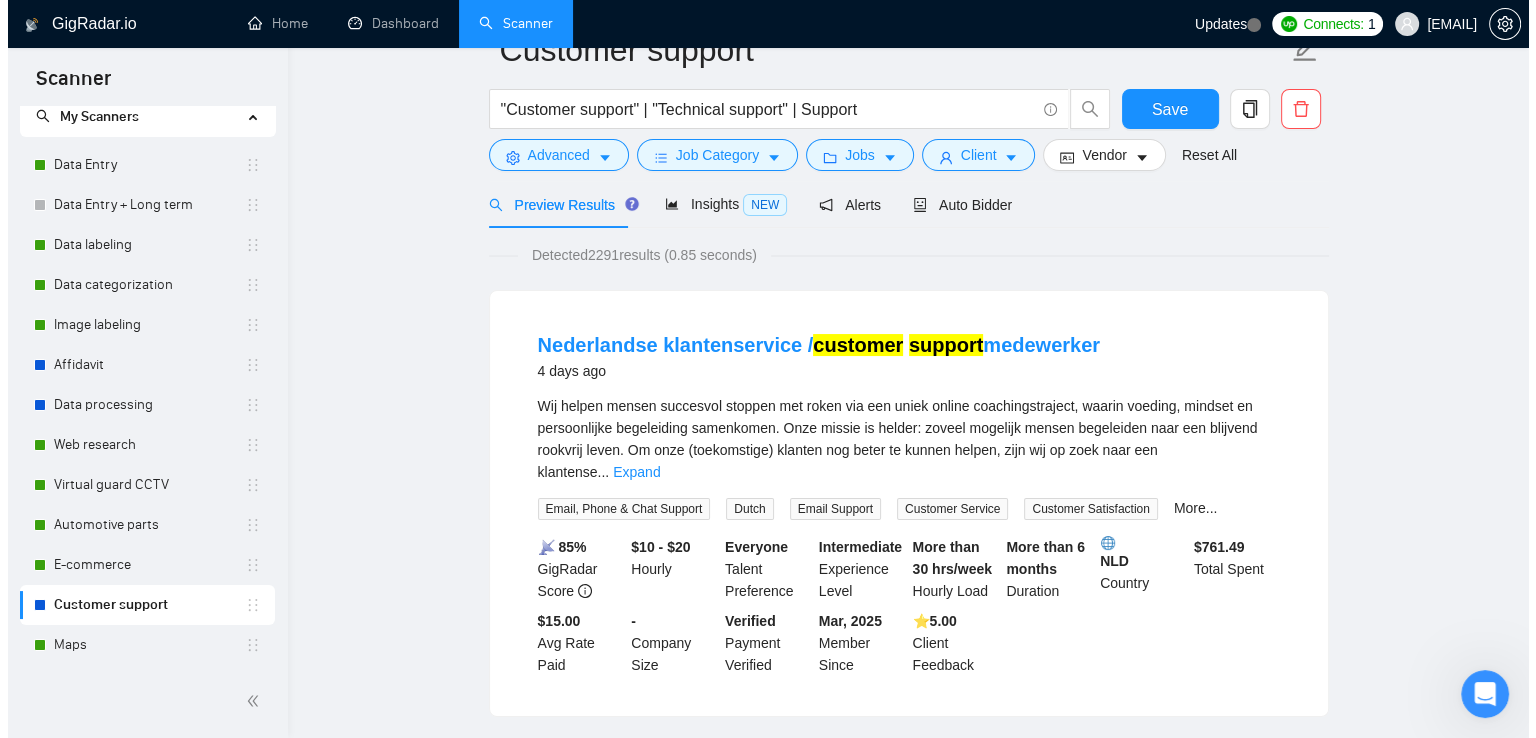 scroll, scrollTop: 0, scrollLeft: 0, axis: both 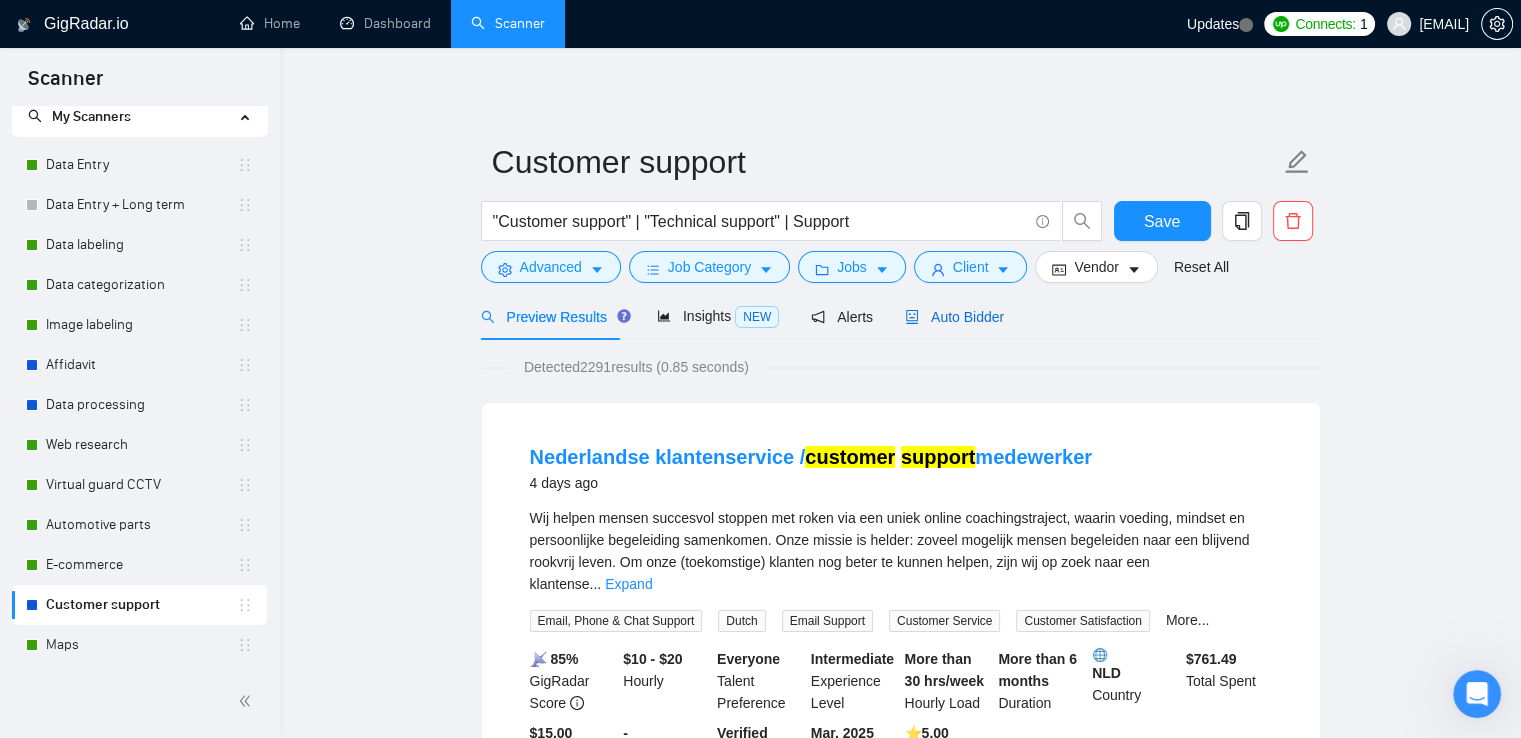 click on "Auto Bidder" at bounding box center [954, 317] 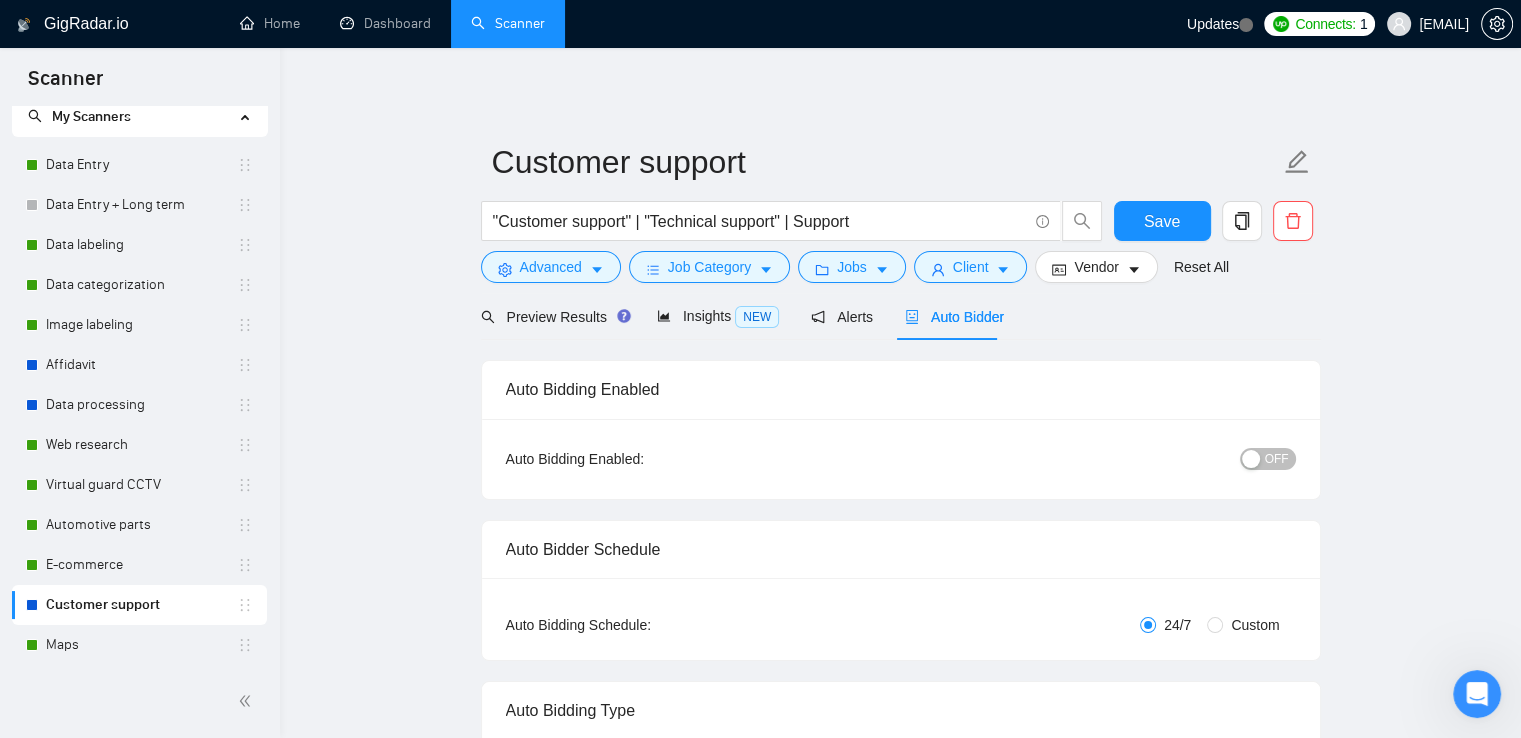 type 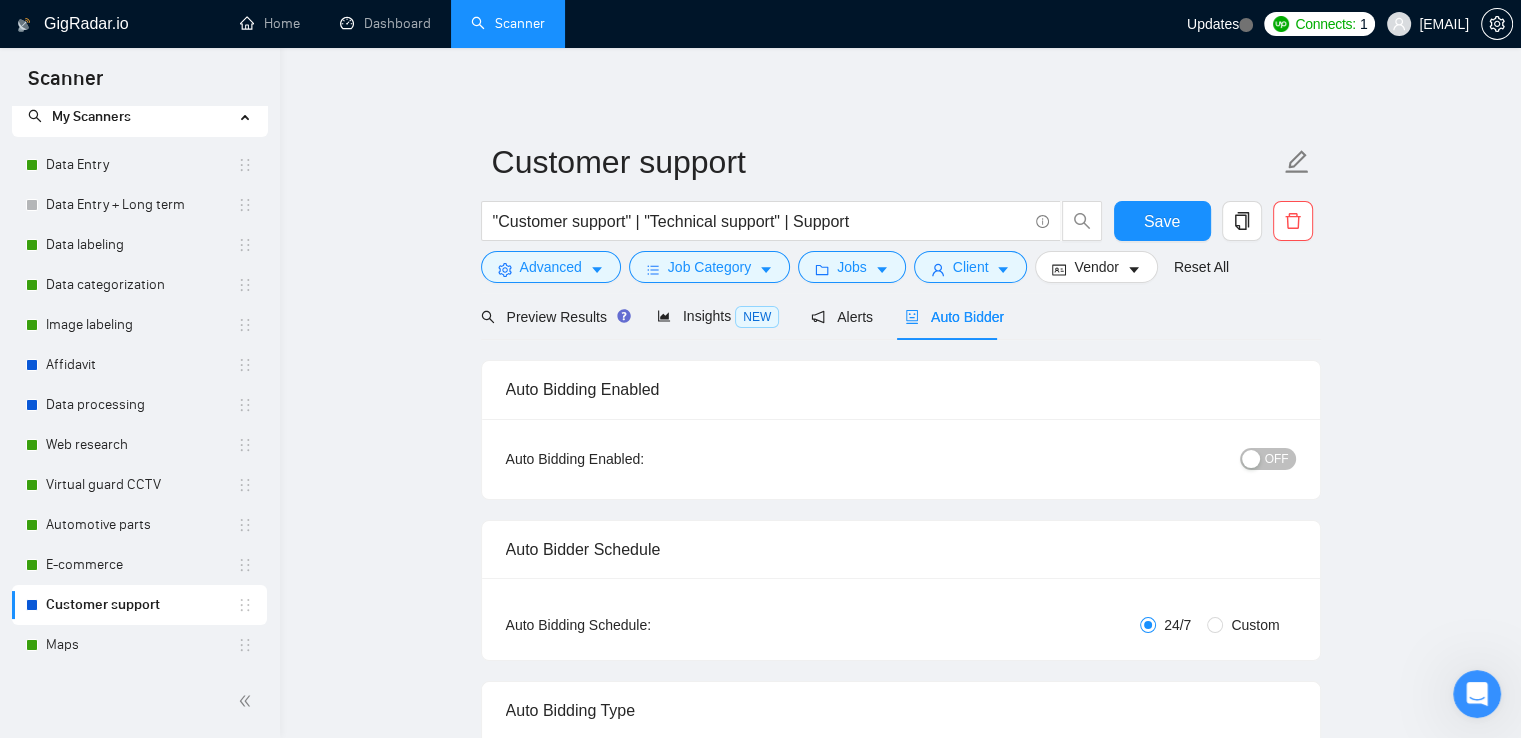 type 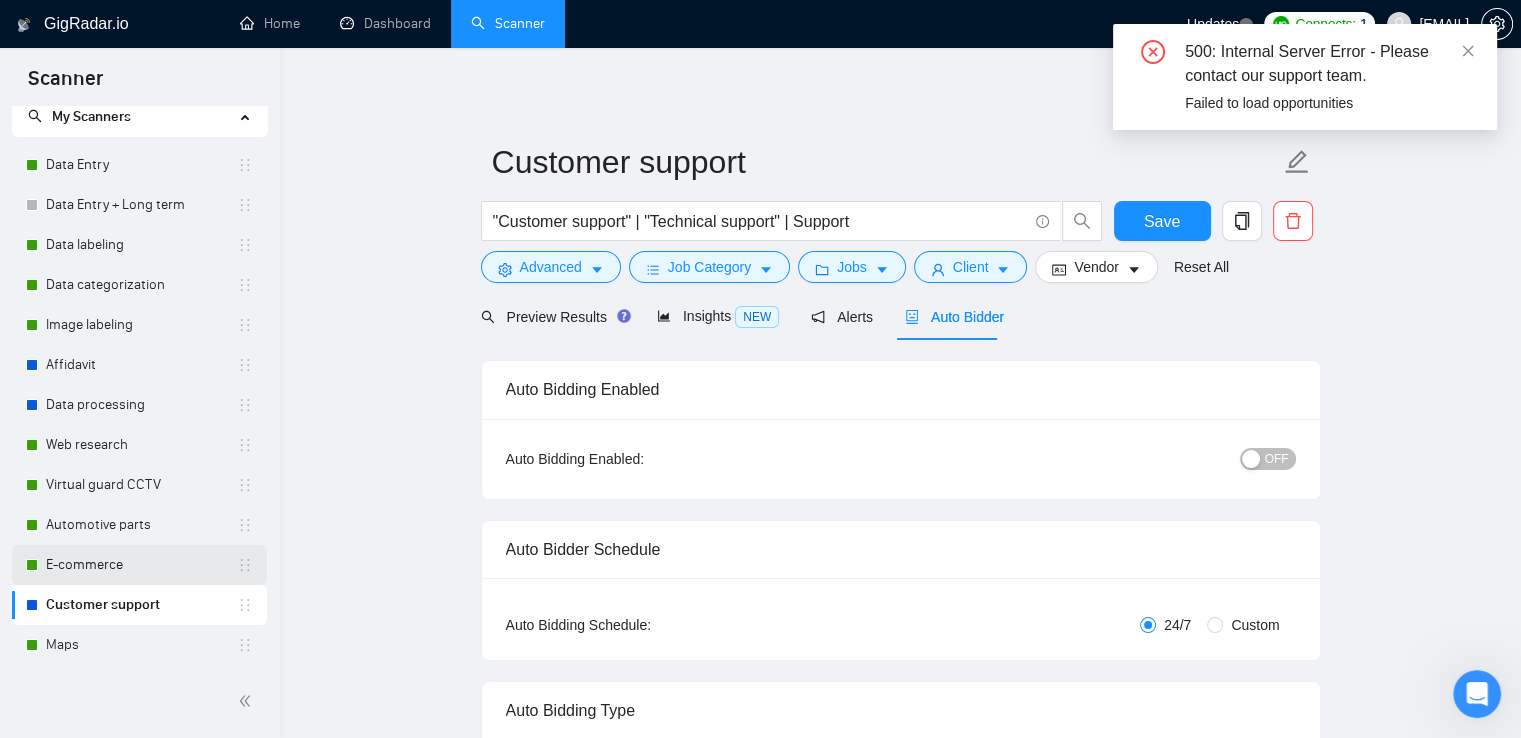 click on "E-commerce" at bounding box center [141, 565] 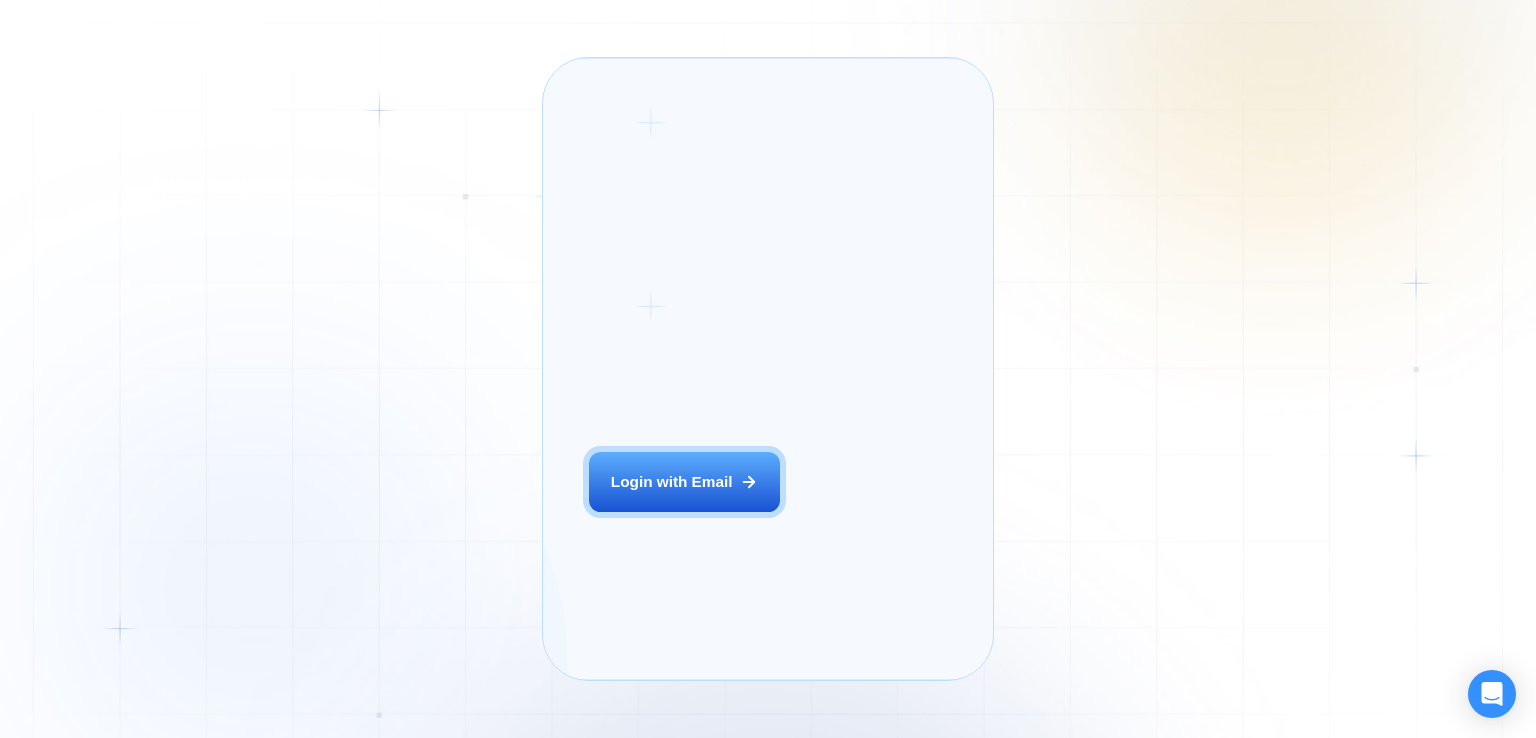 scroll, scrollTop: 0, scrollLeft: 0, axis: both 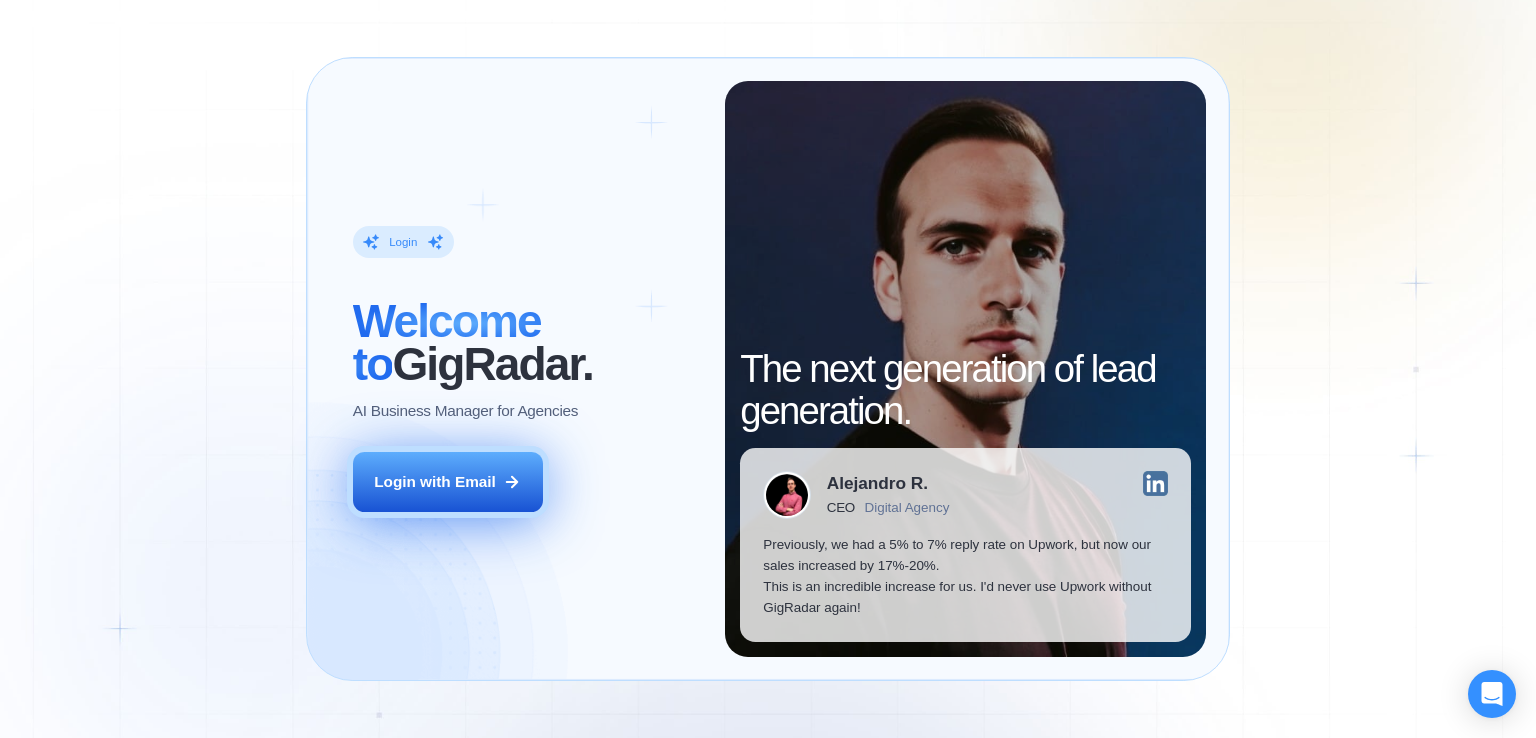click on "Login with Email" at bounding box center (435, 481) 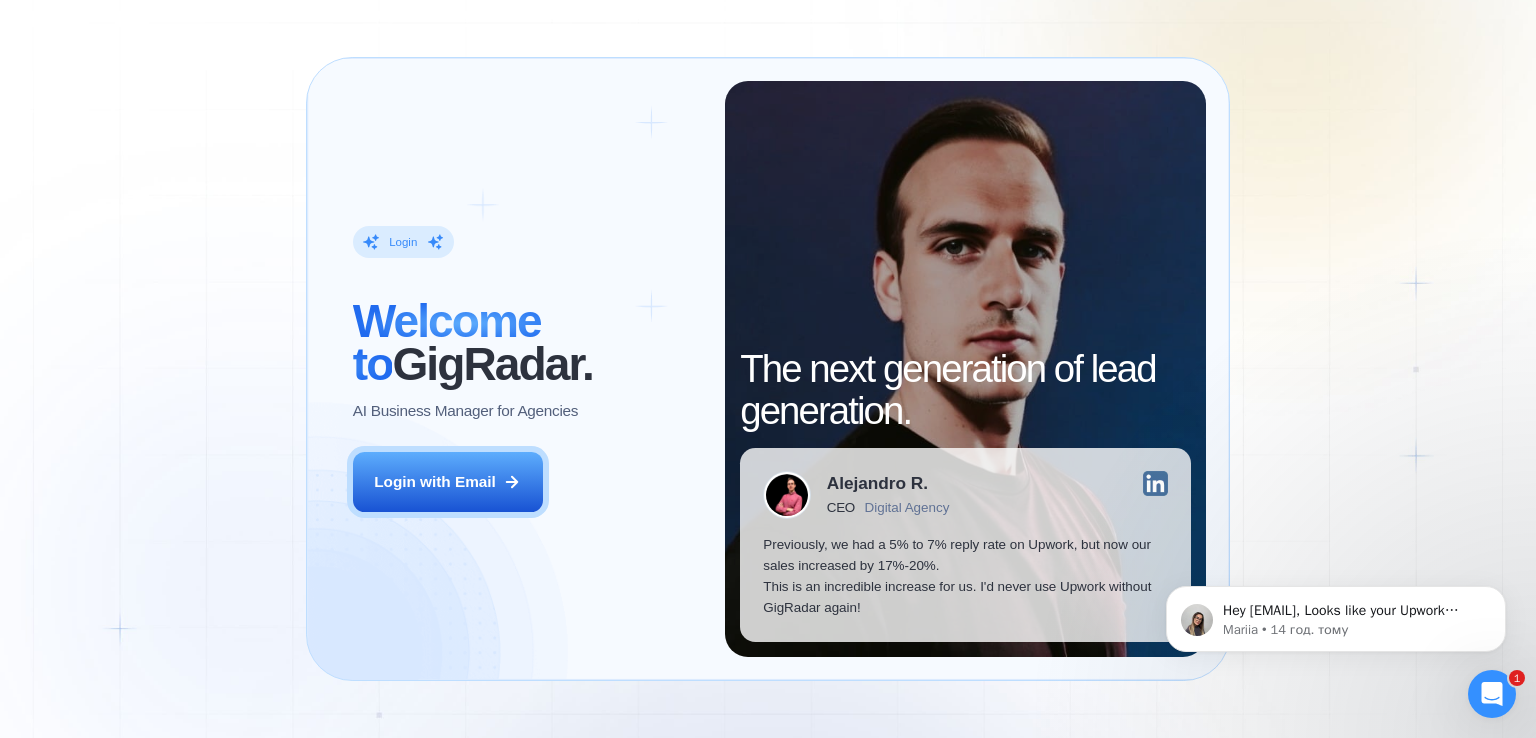 scroll, scrollTop: 0, scrollLeft: 0, axis: both 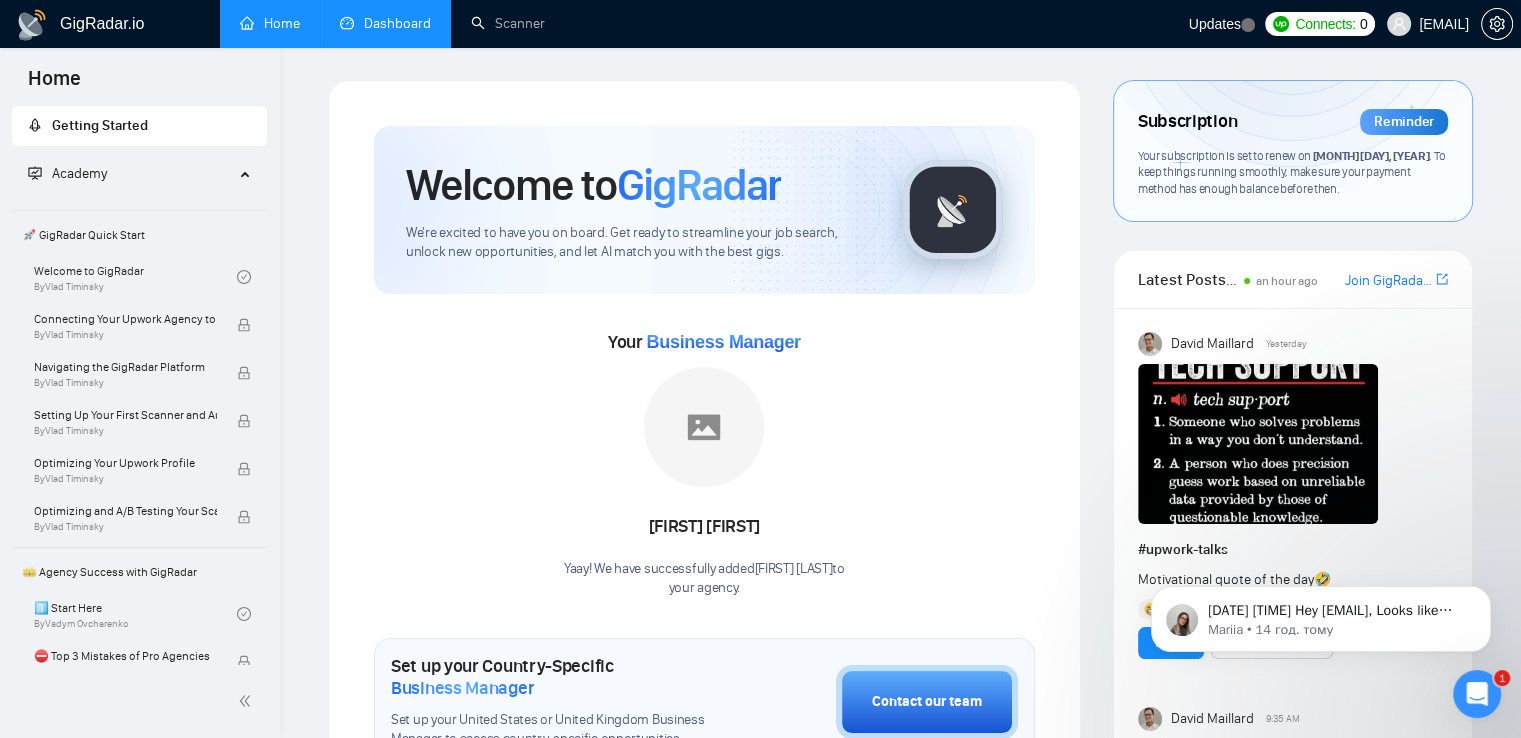 click on "Dashboard" at bounding box center (385, 23) 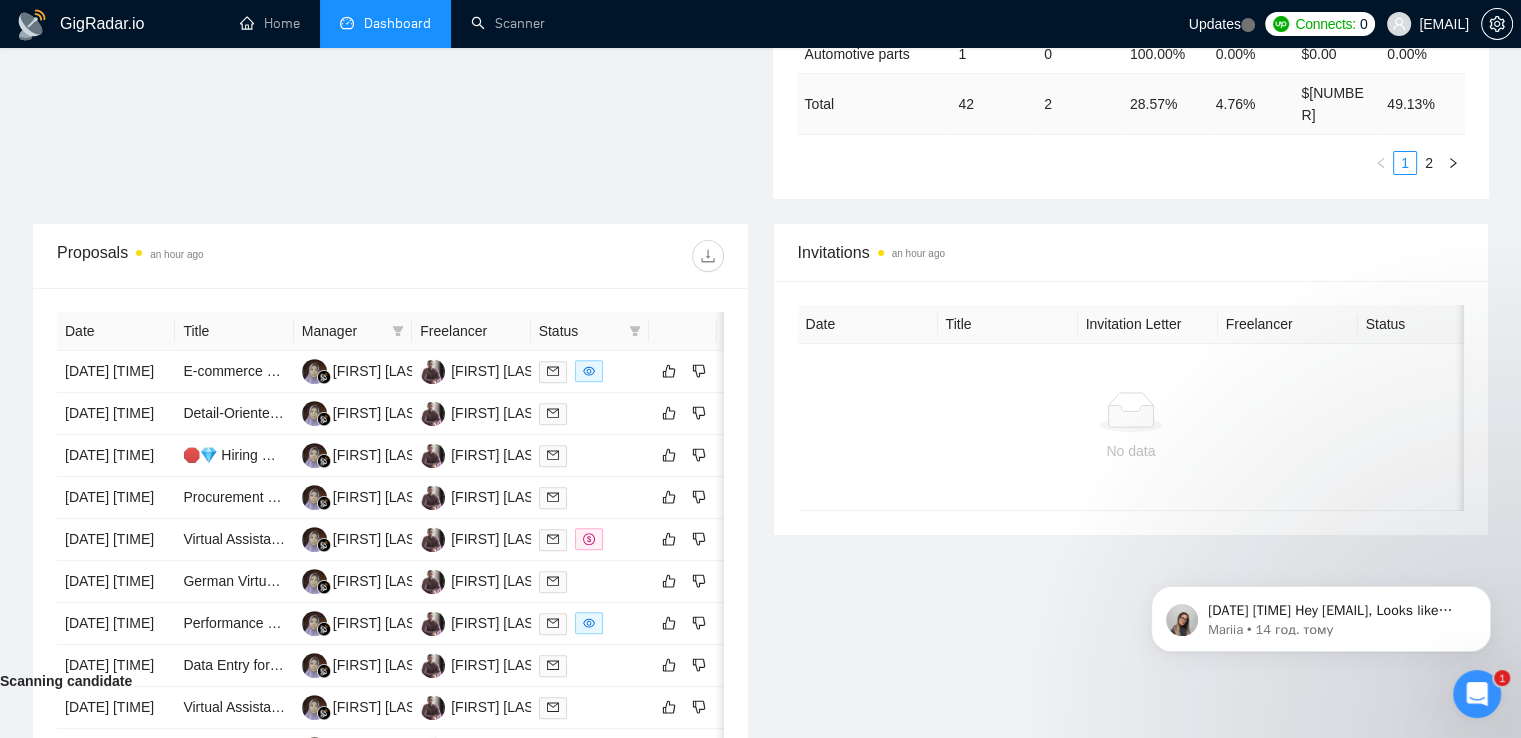 scroll, scrollTop: 600, scrollLeft: 0, axis: vertical 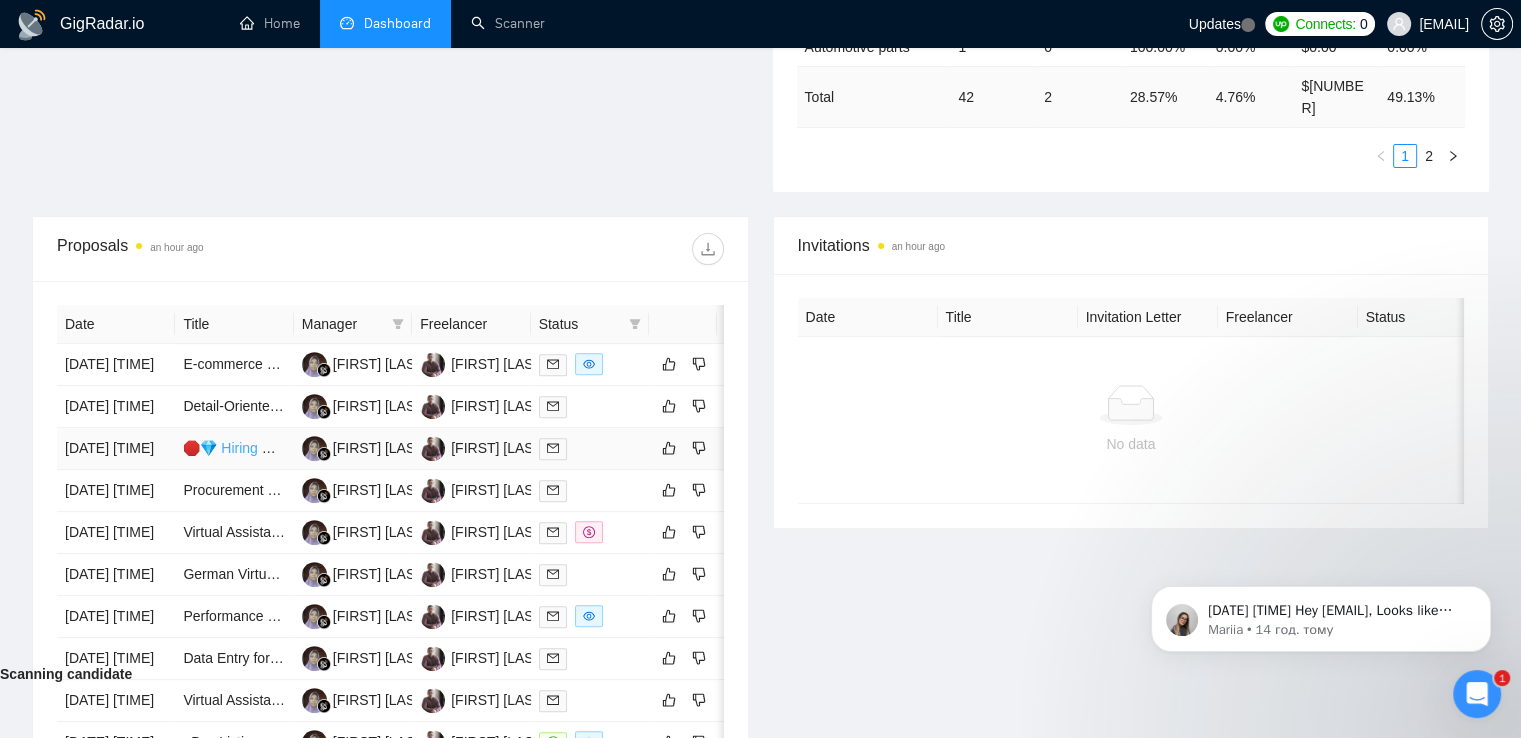 click on "🛑💎 Hiring Multiple Analysts With Diverse Background ➡️ (Apps Due Friday EST)" at bounding box center (440, 448) 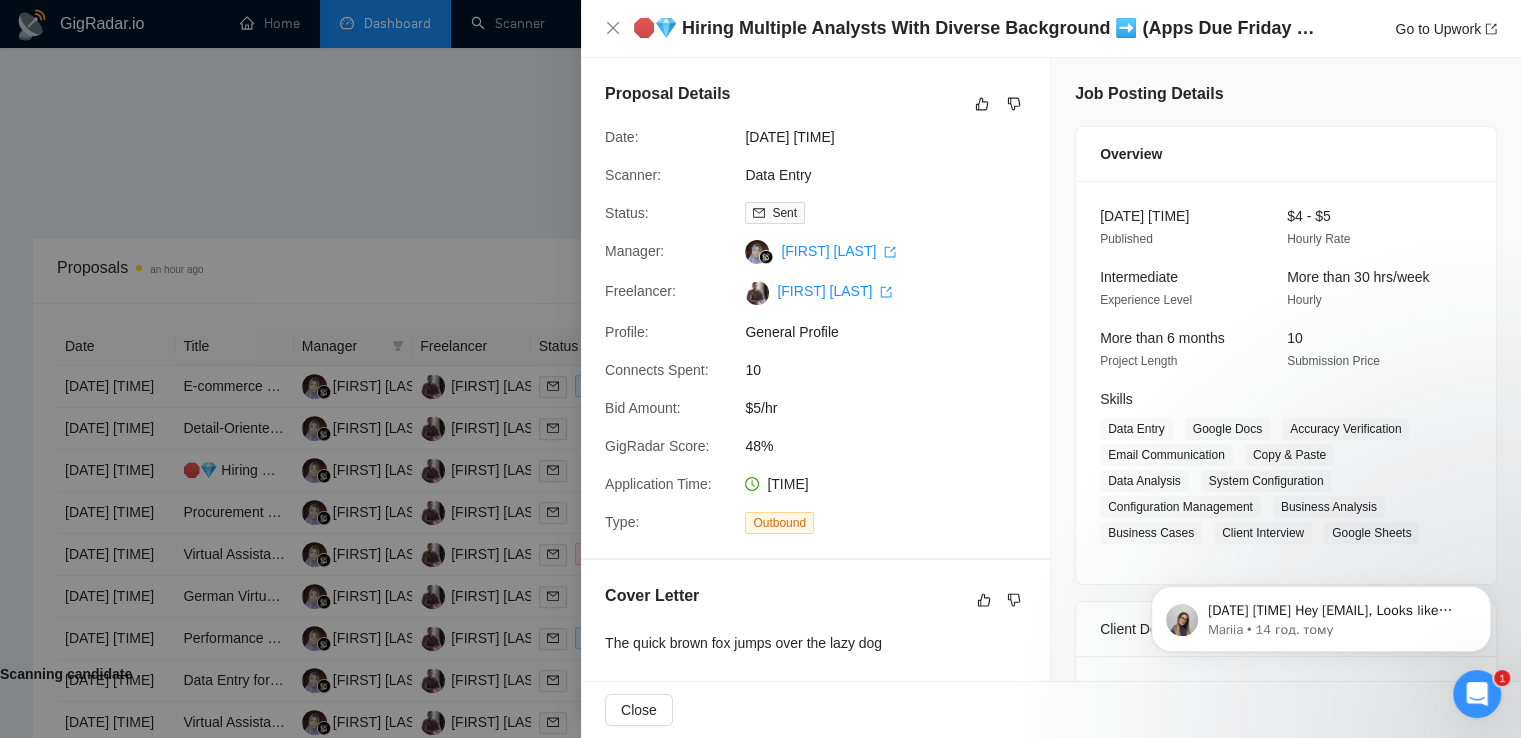scroll, scrollTop: 0, scrollLeft: 0, axis: both 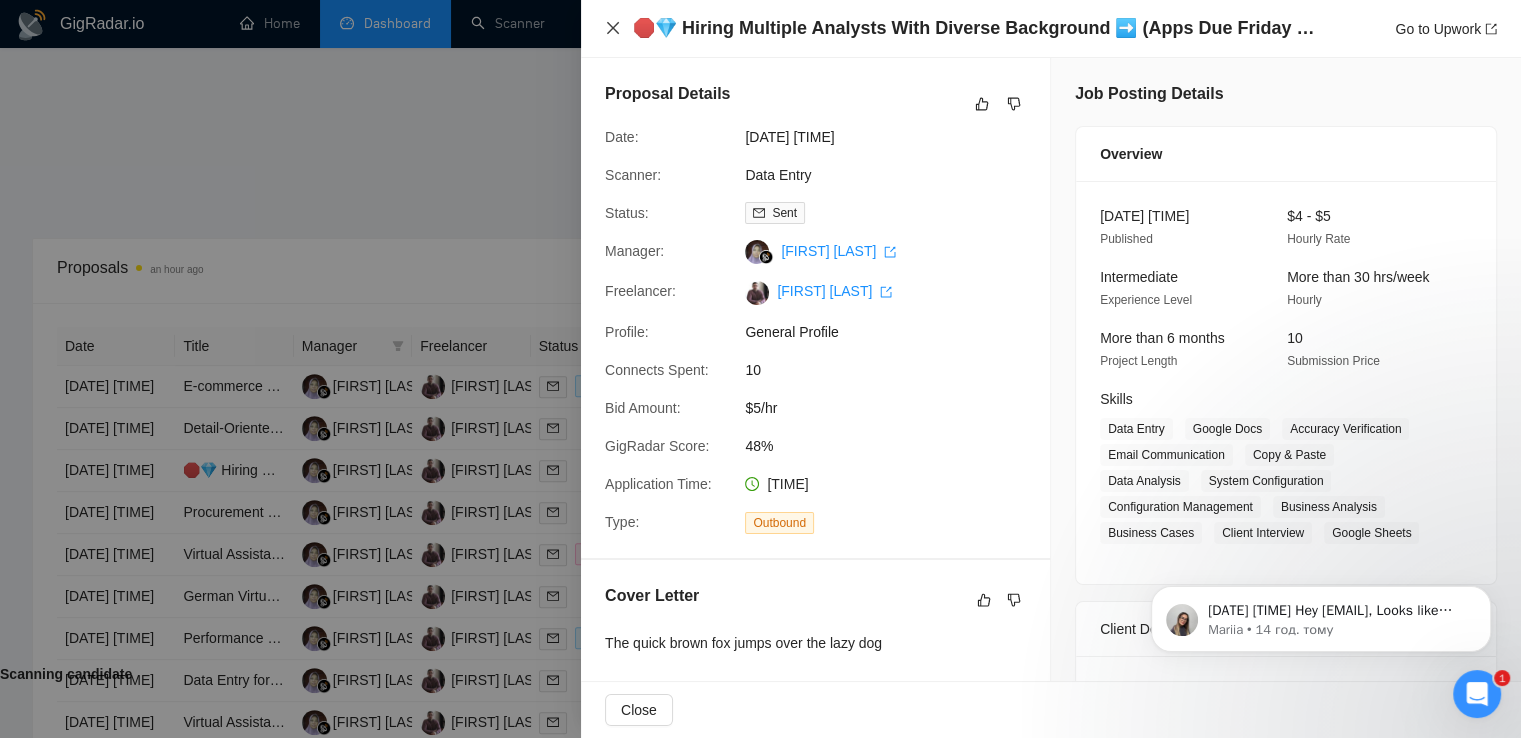 drag, startPoint x: 610, startPoint y: 26, endPoint x: 620, endPoint y: 40, distance: 17.20465 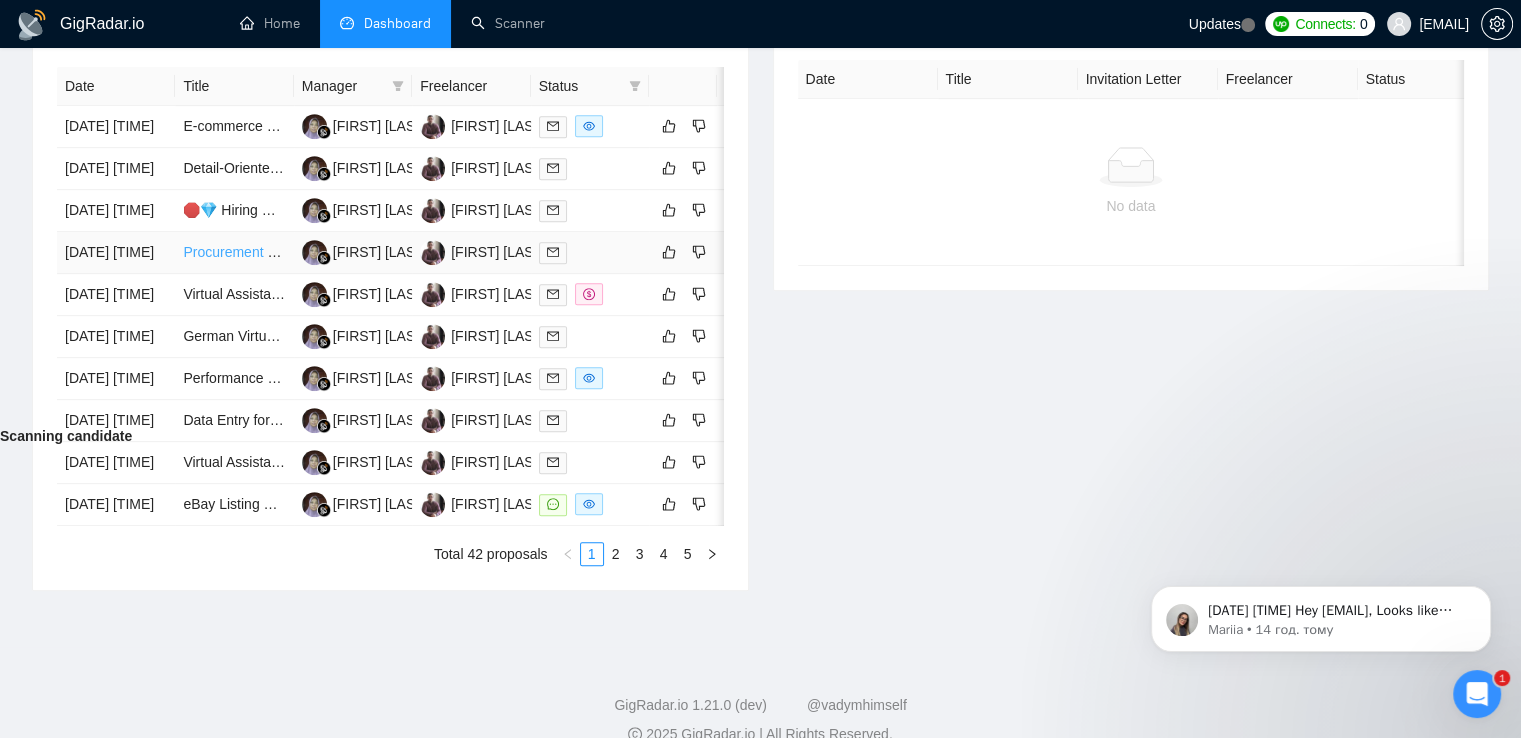 scroll, scrollTop: 1048, scrollLeft: 0, axis: vertical 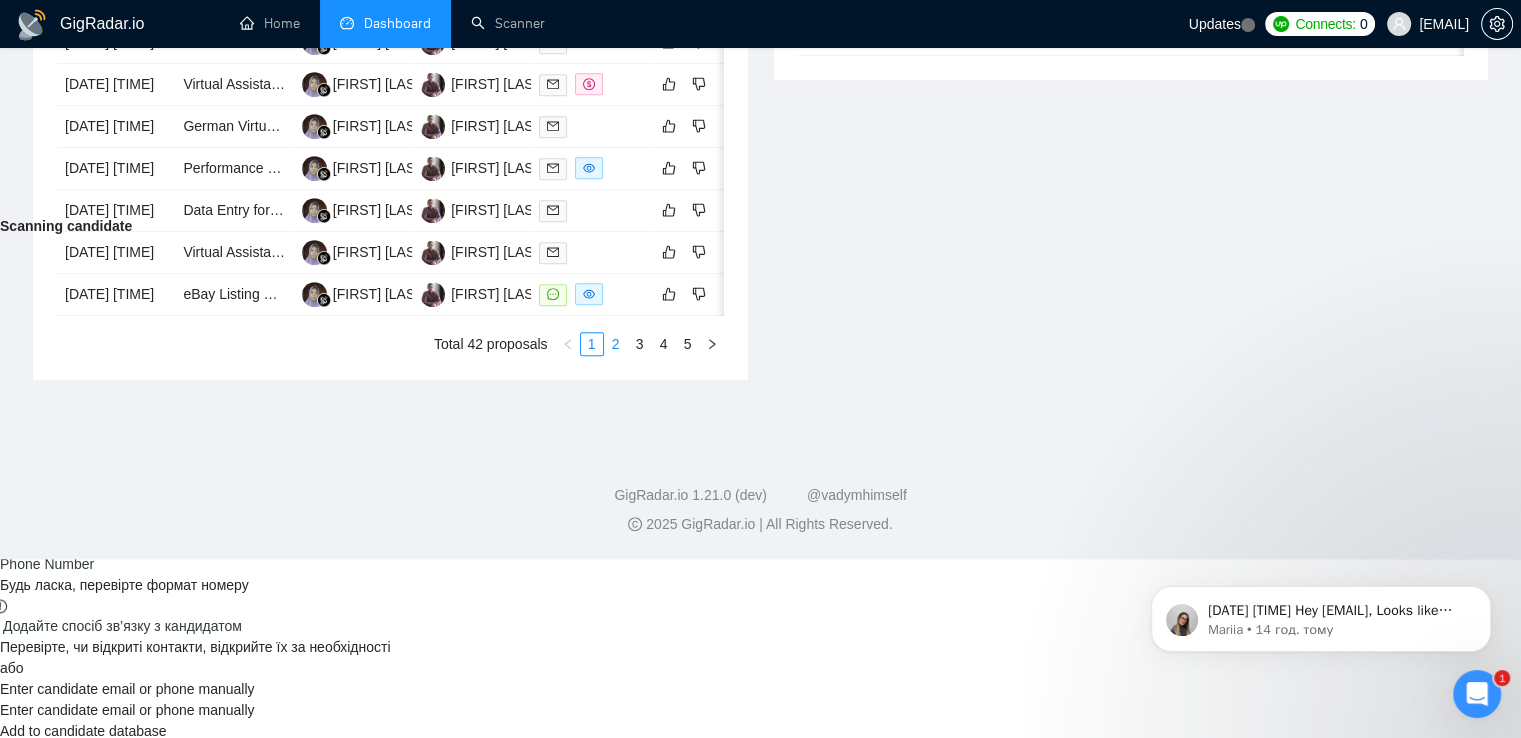 click on "2" at bounding box center [616, 344] 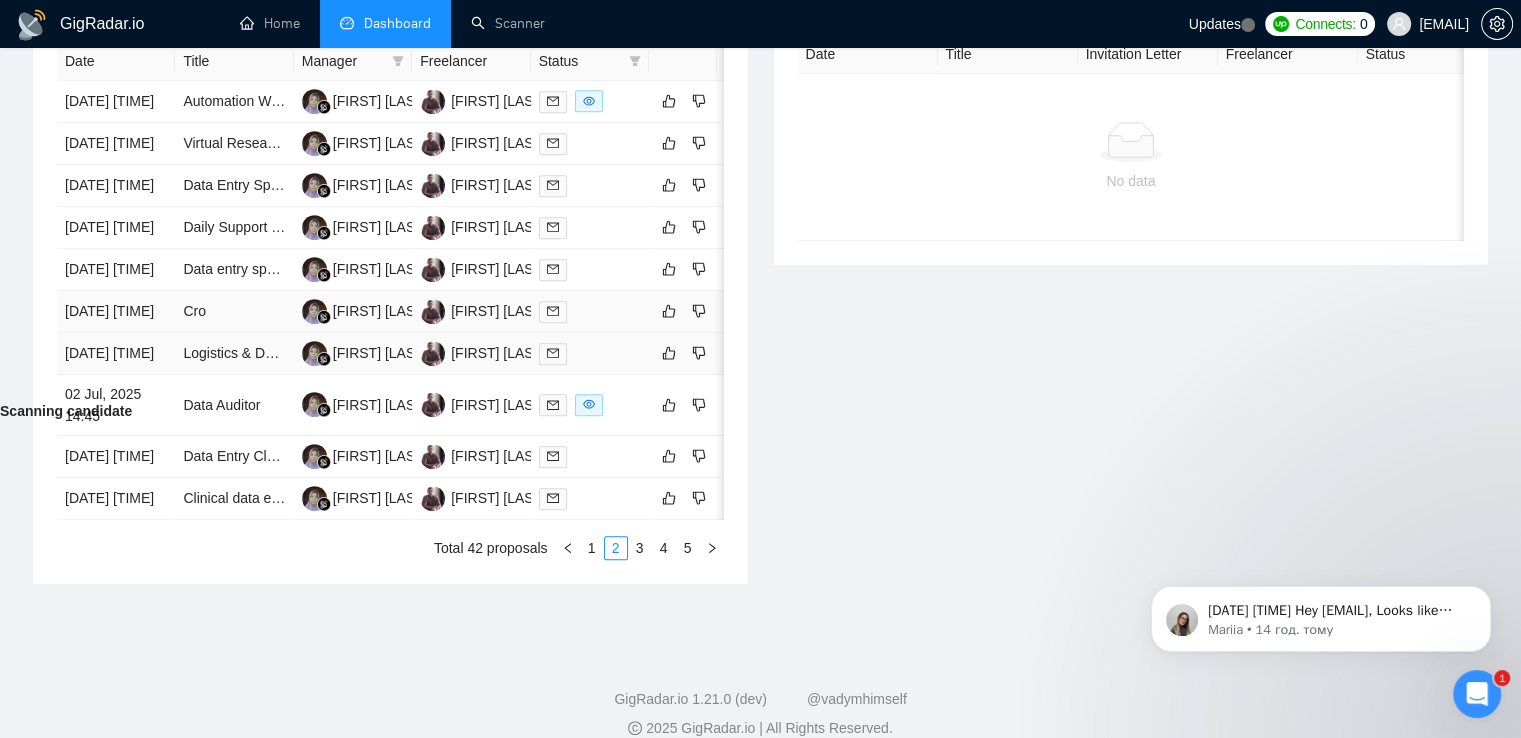 scroll, scrollTop: 948, scrollLeft: 0, axis: vertical 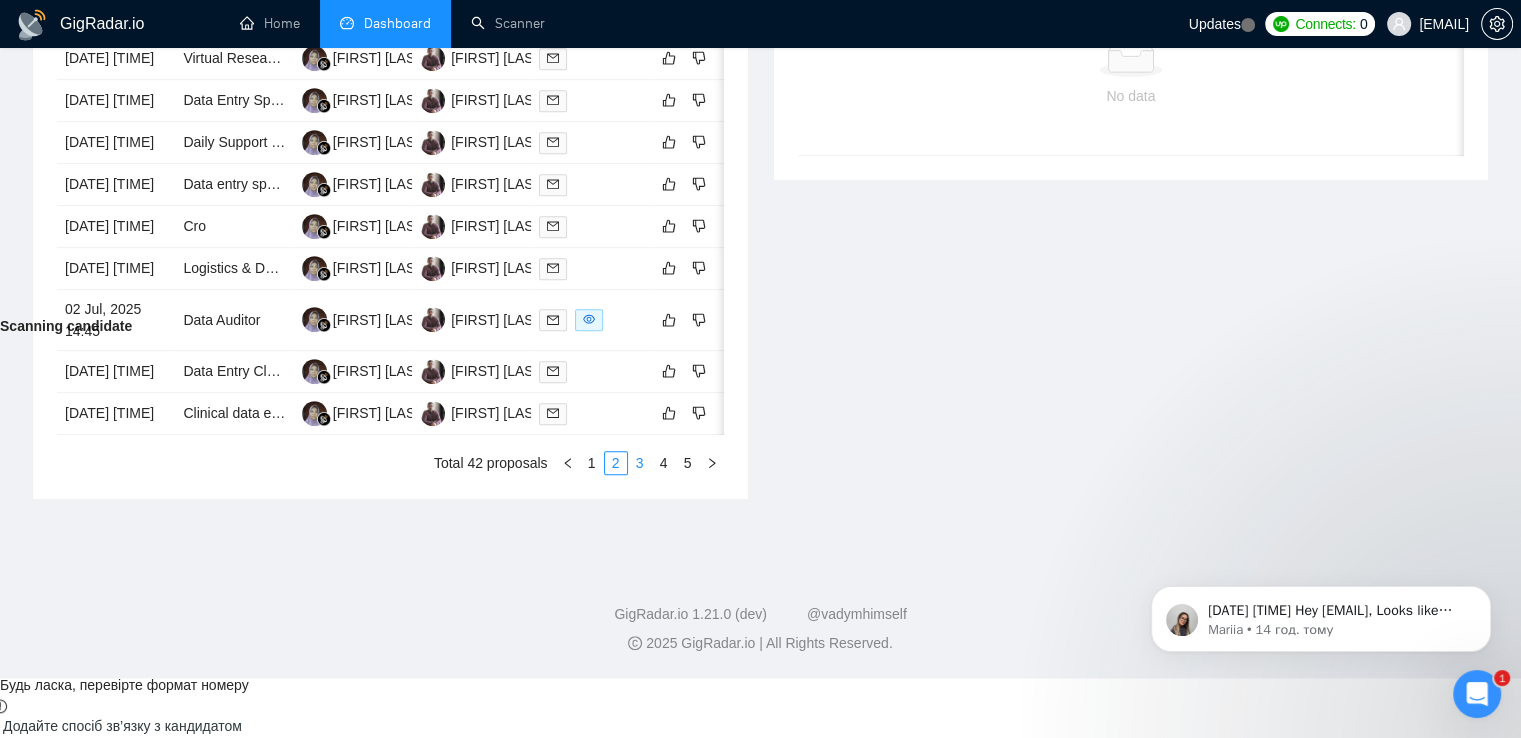click on "3" at bounding box center (640, 463) 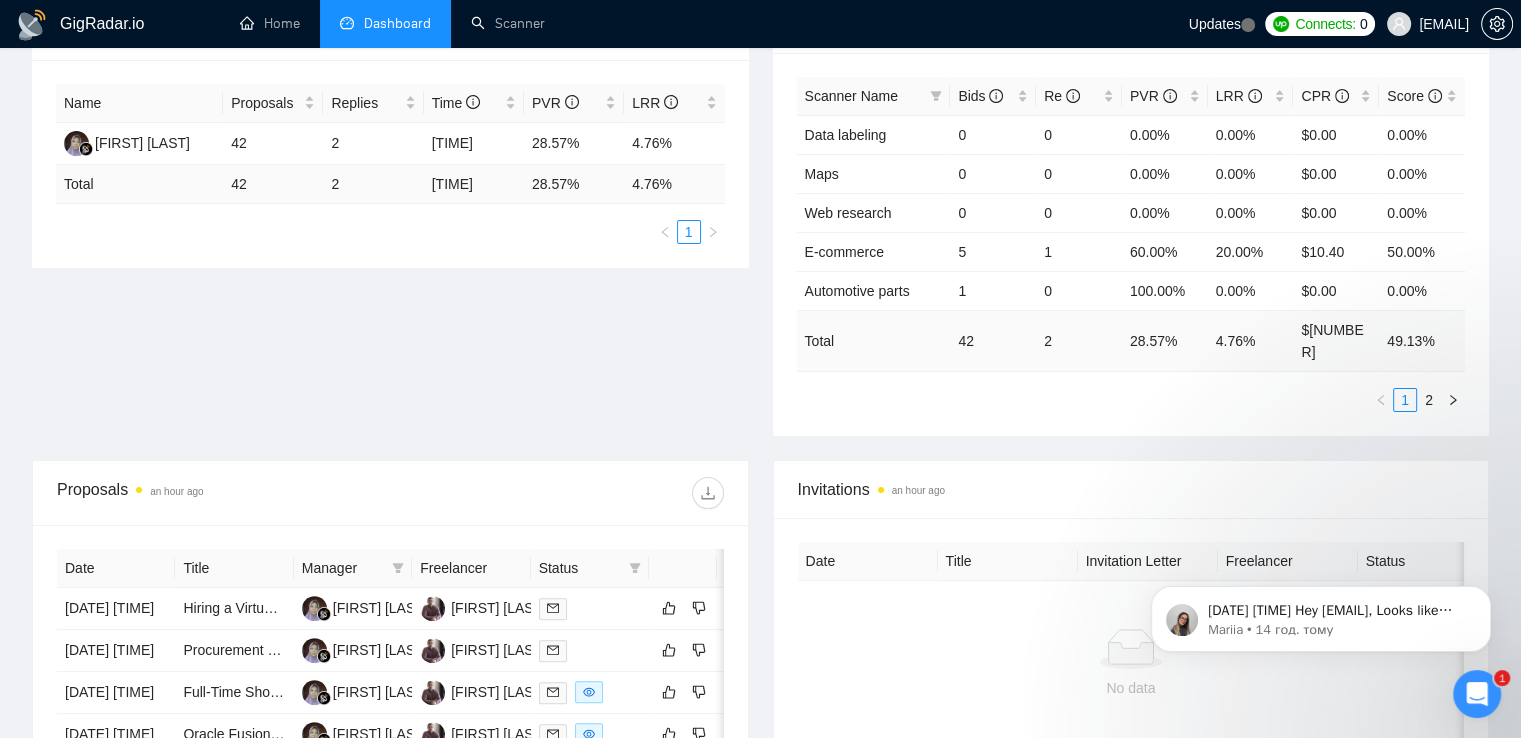 scroll, scrollTop: 348, scrollLeft: 0, axis: vertical 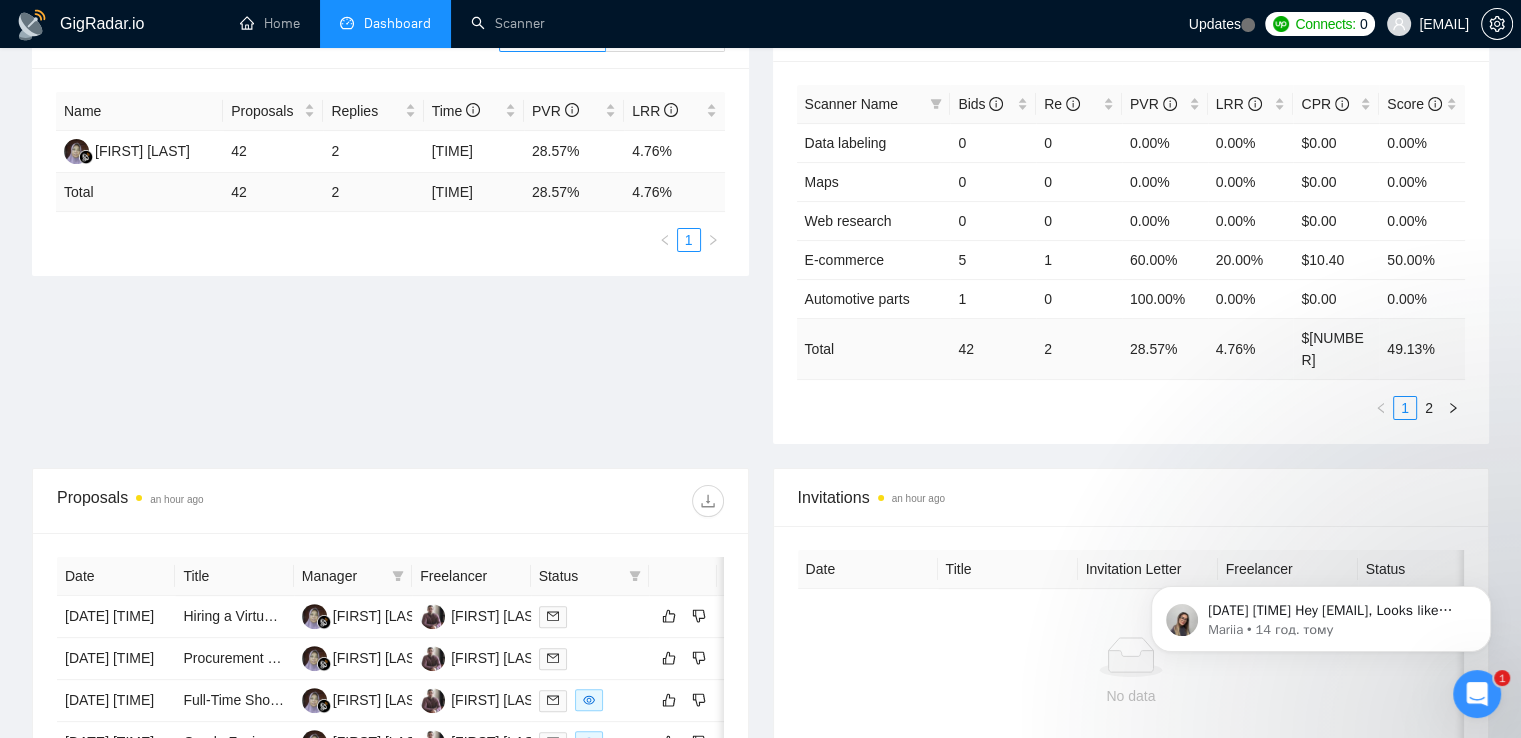 type 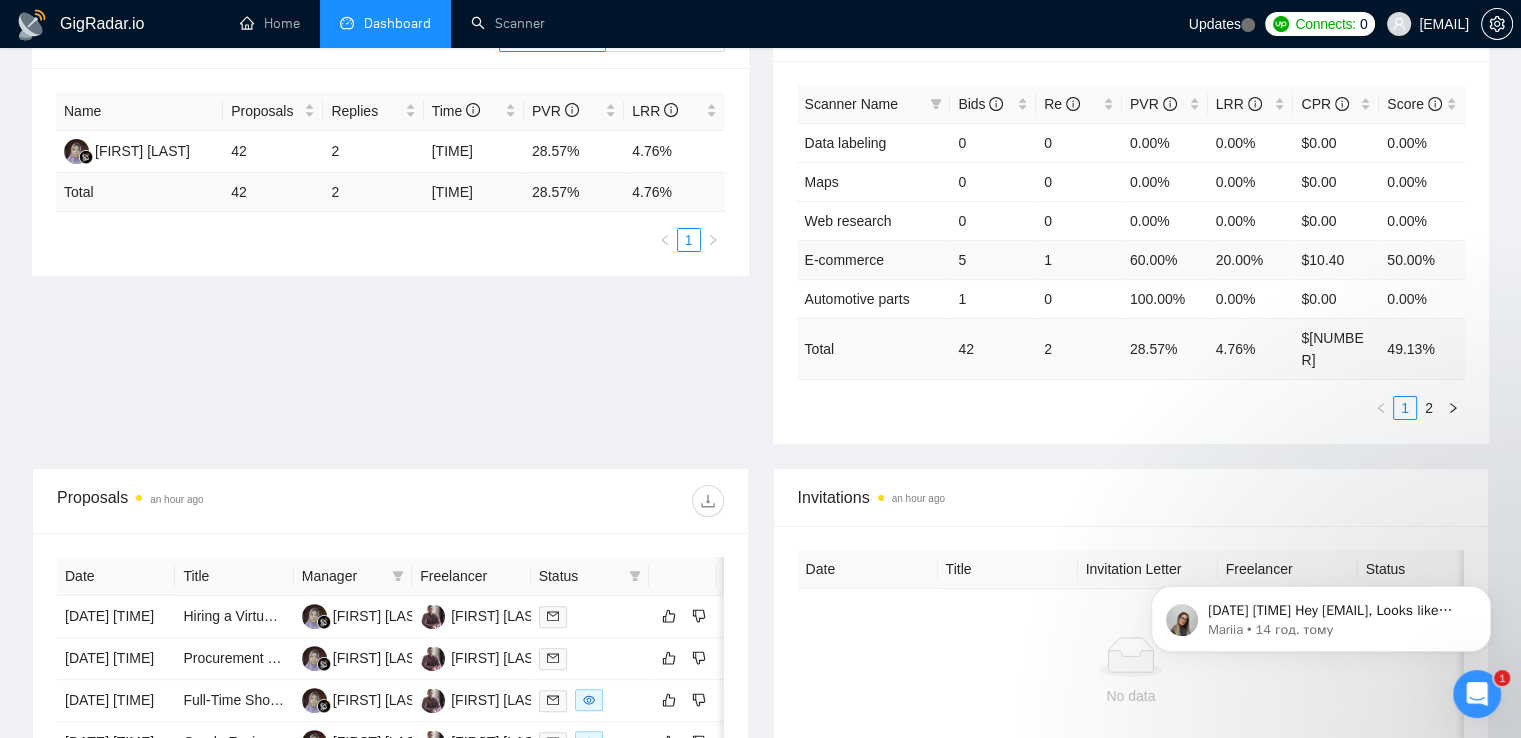 scroll, scrollTop: 248, scrollLeft: 0, axis: vertical 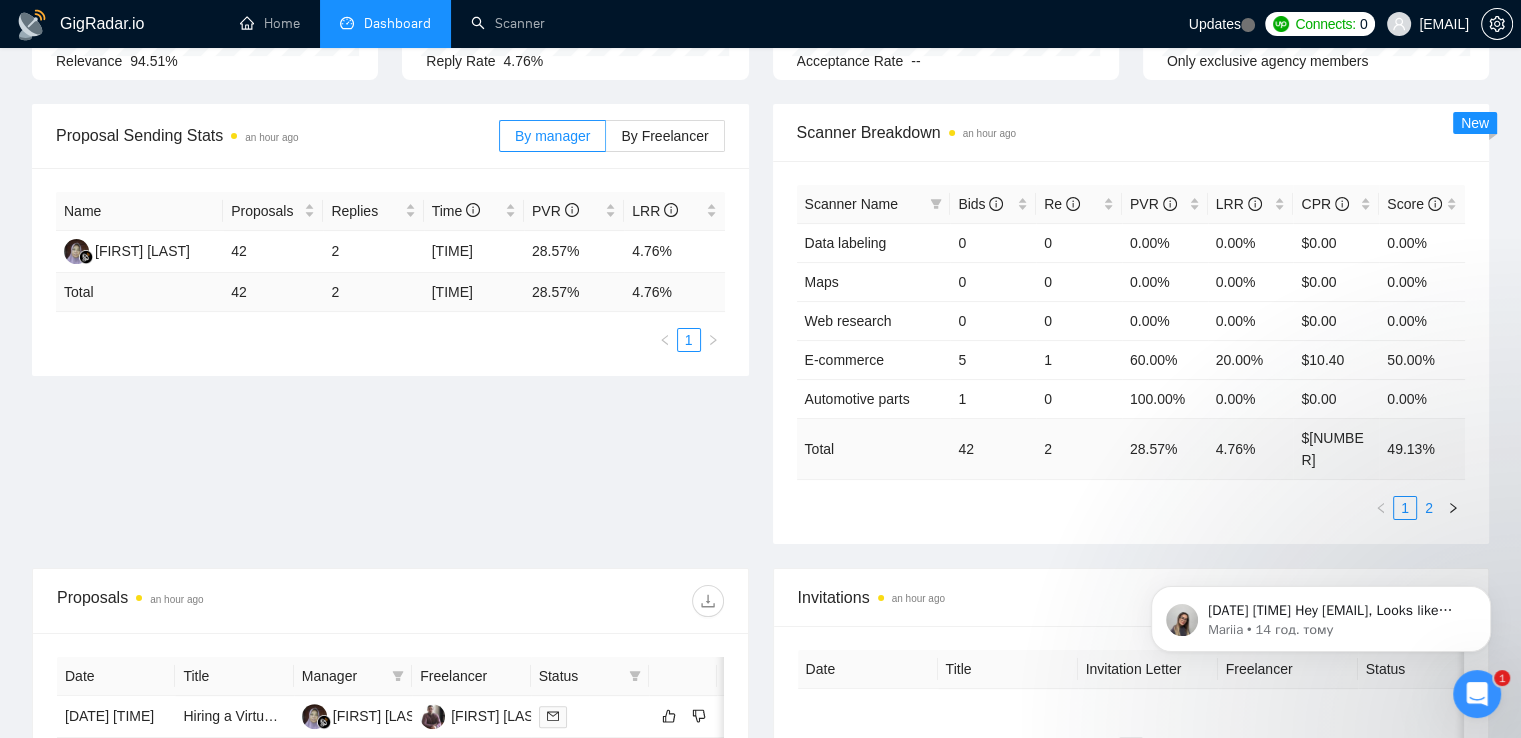 click on "2" at bounding box center (1429, 508) 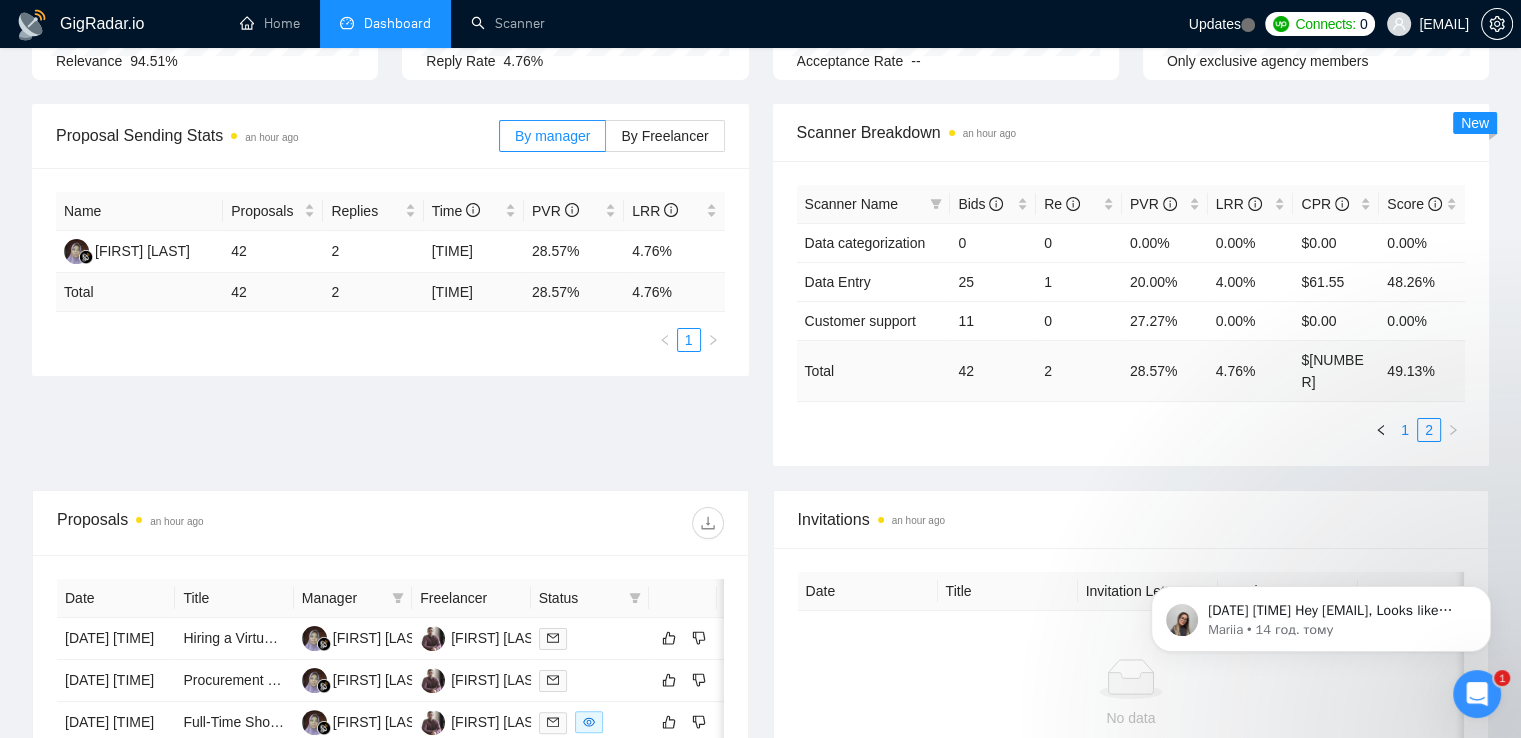 click on "1" at bounding box center (1405, 430) 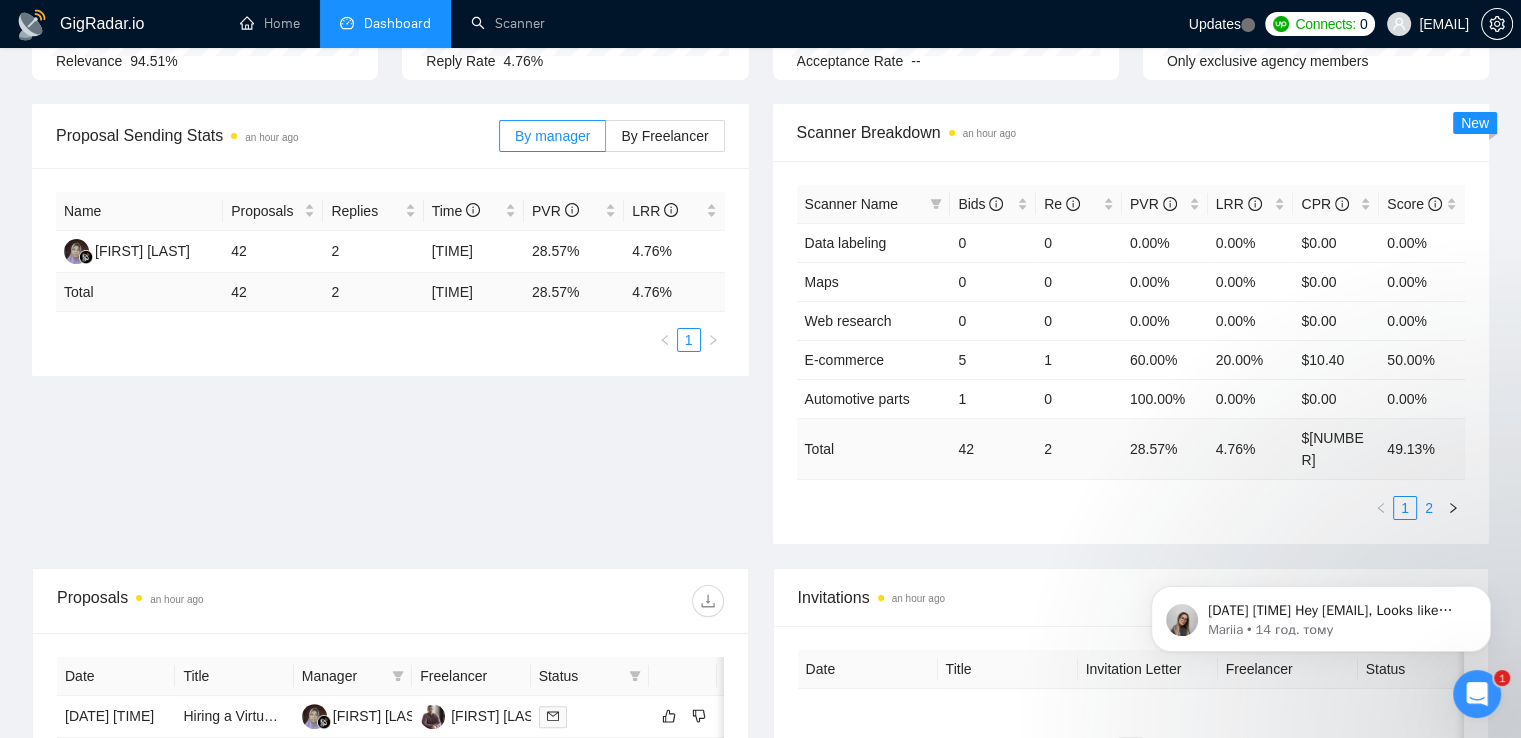 click on "2" at bounding box center [1429, 508] 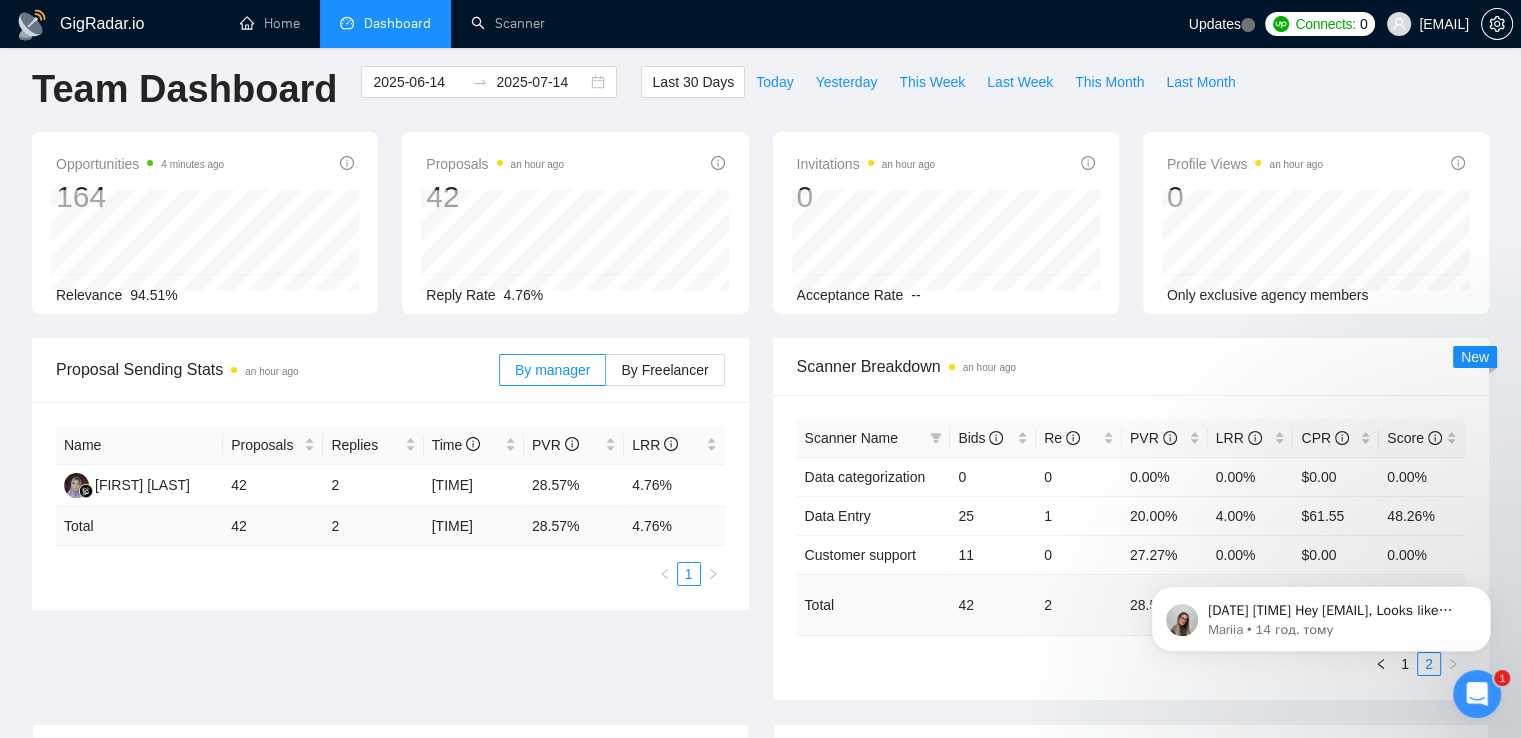 scroll, scrollTop: 0, scrollLeft: 0, axis: both 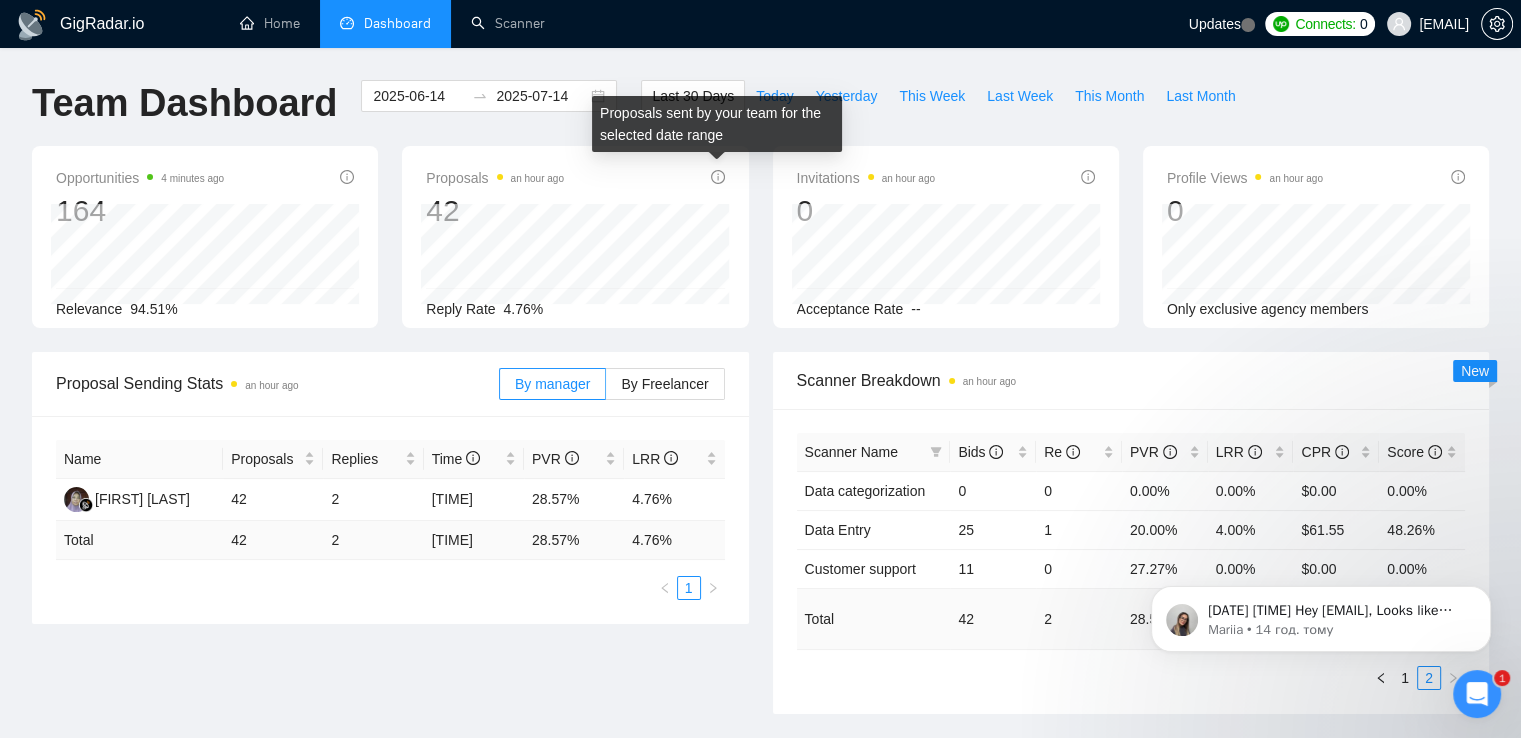 click 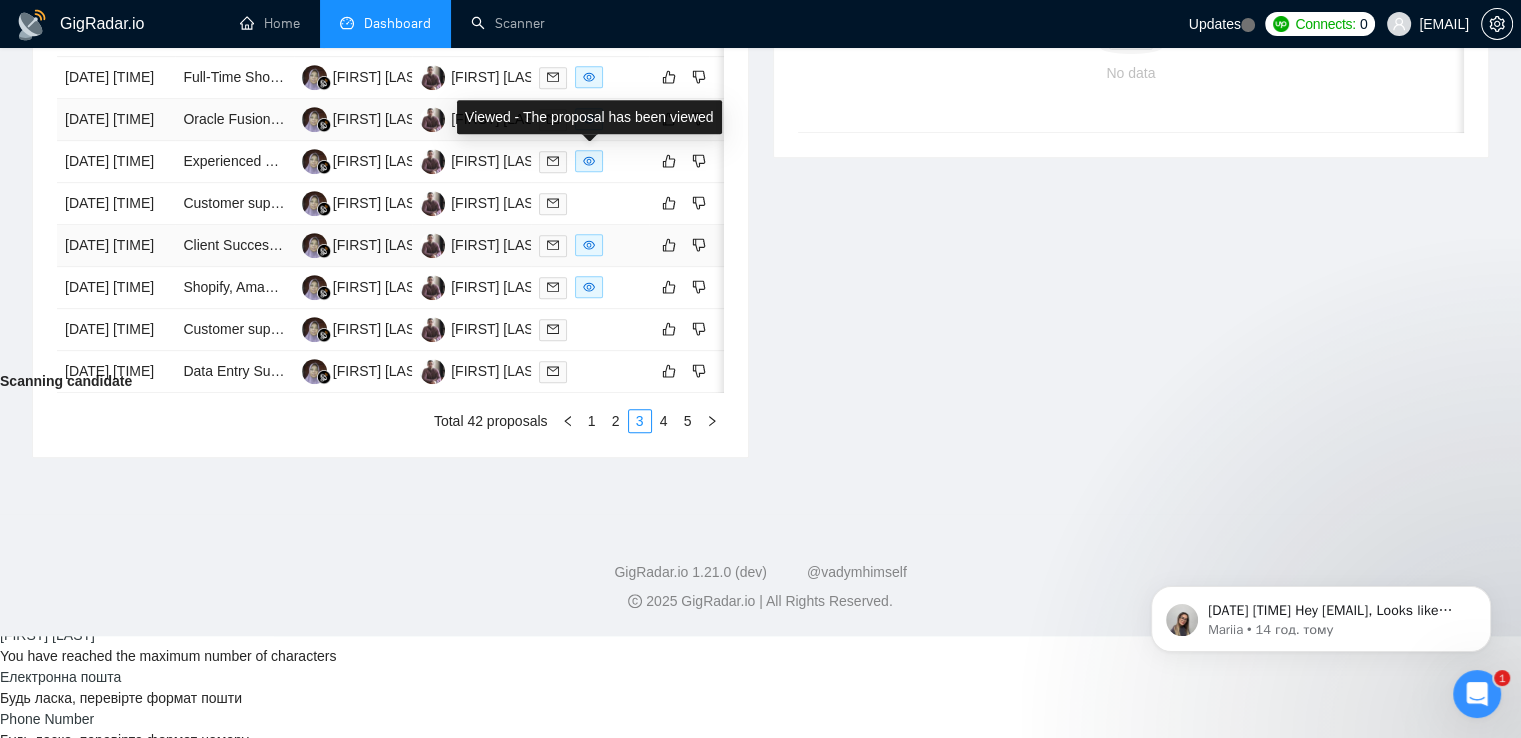 scroll, scrollTop: 900, scrollLeft: 0, axis: vertical 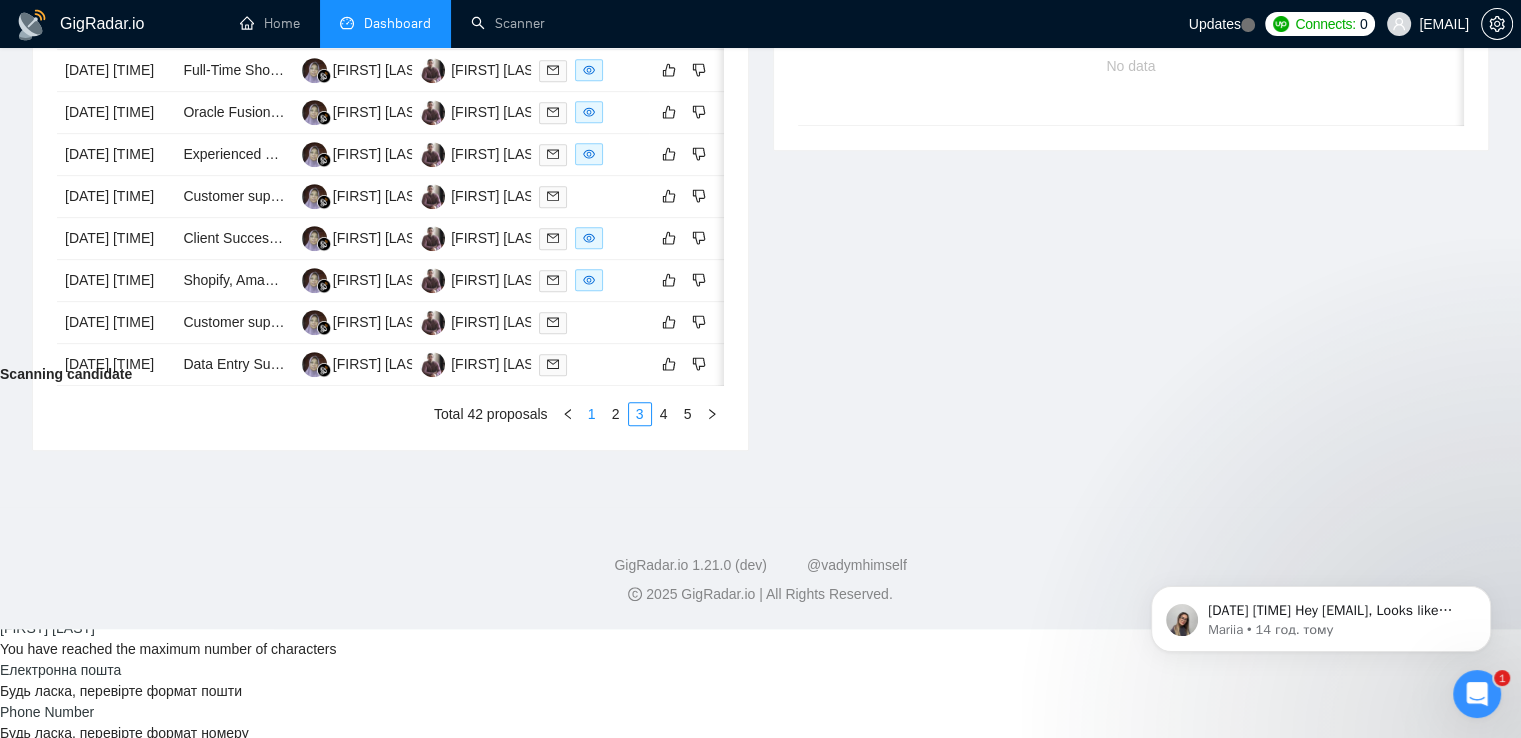 click on "1" at bounding box center [592, 414] 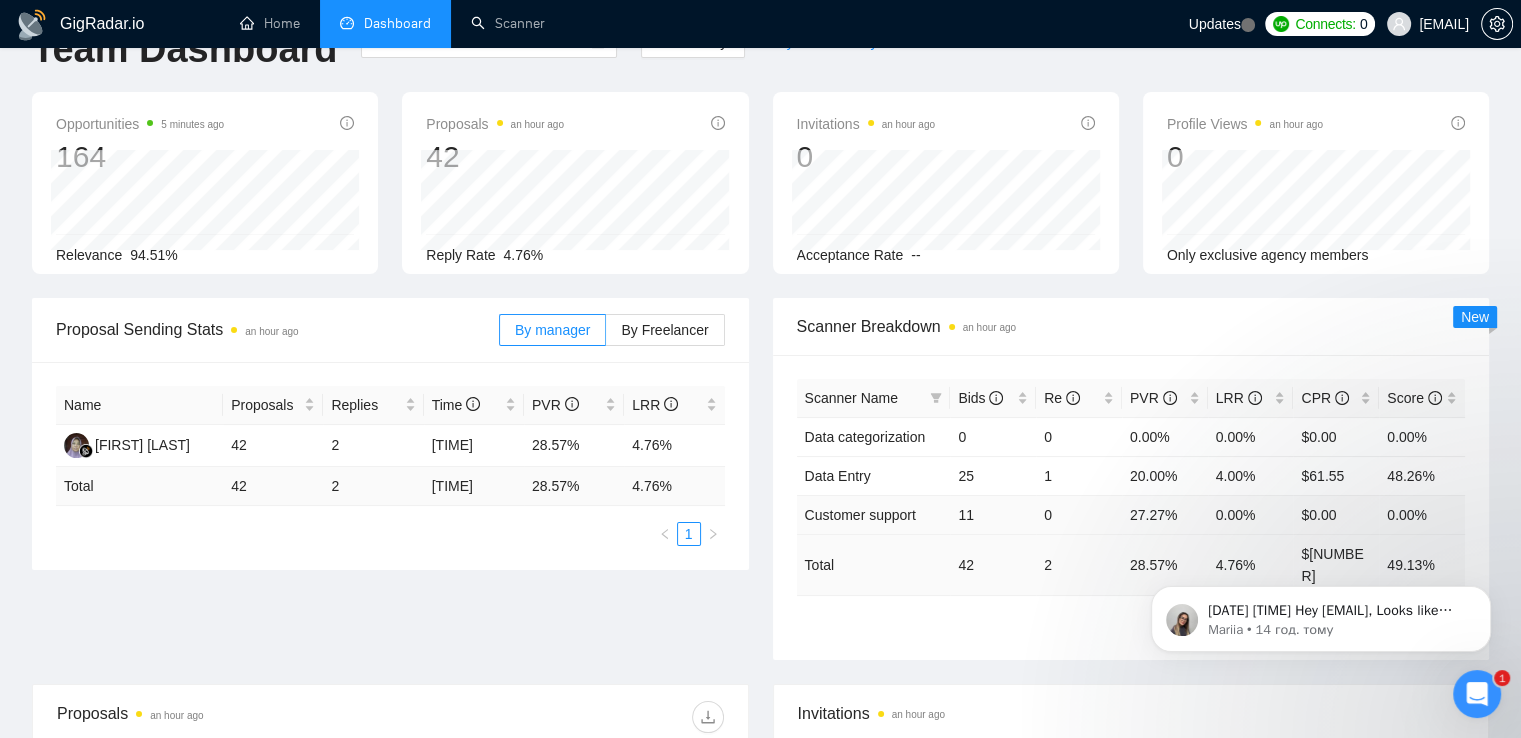scroll, scrollTop: 0, scrollLeft: 0, axis: both 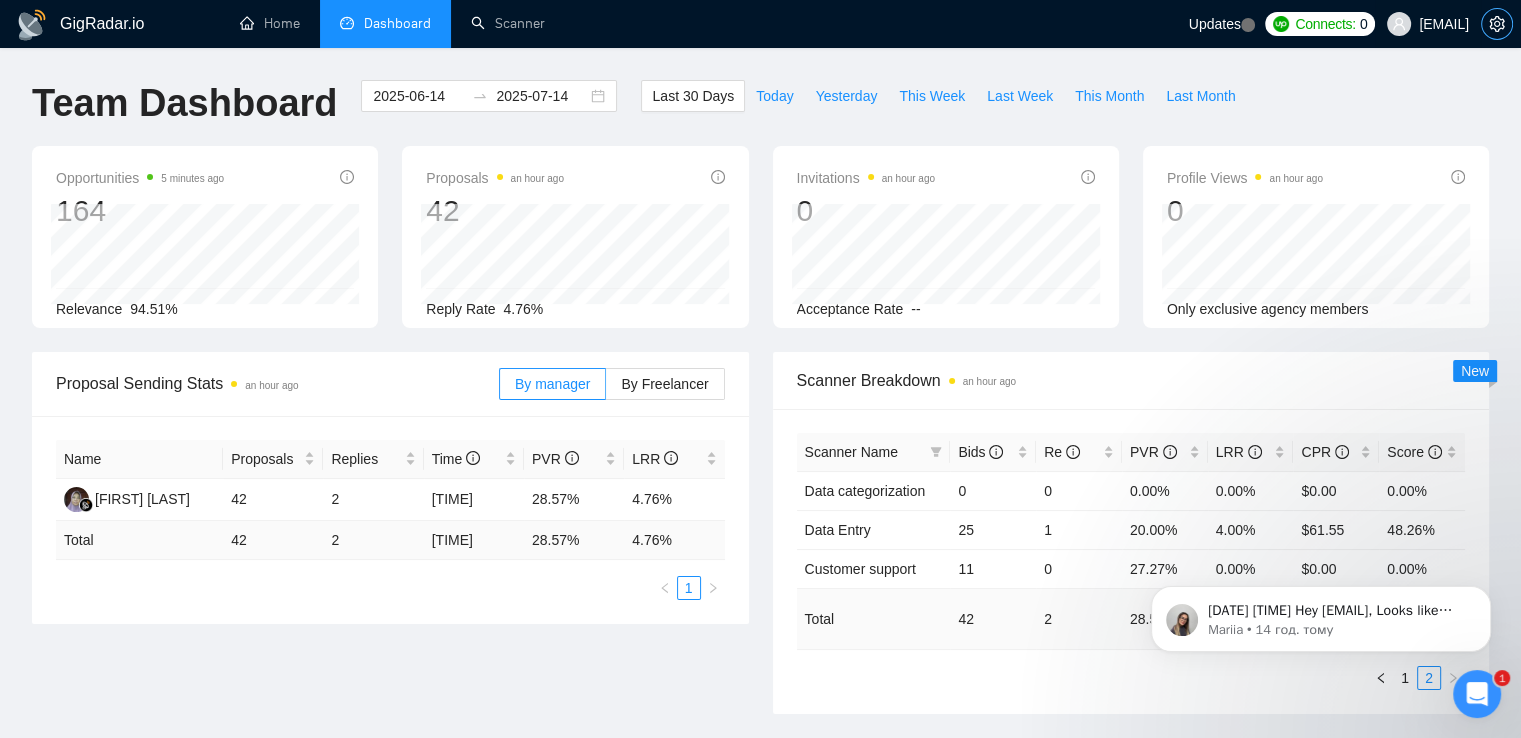click 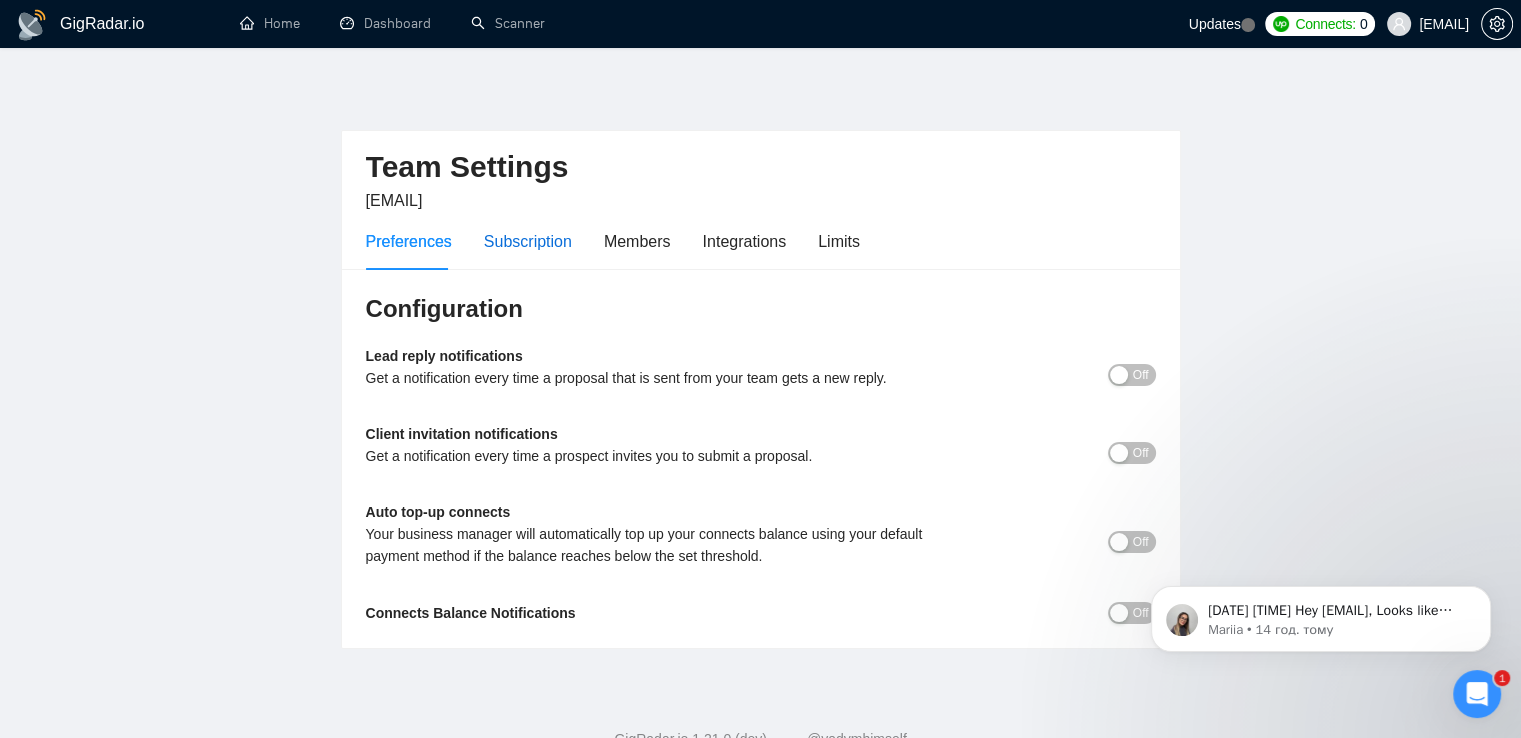 click on "Subscription" at bounding box center (528, 241) 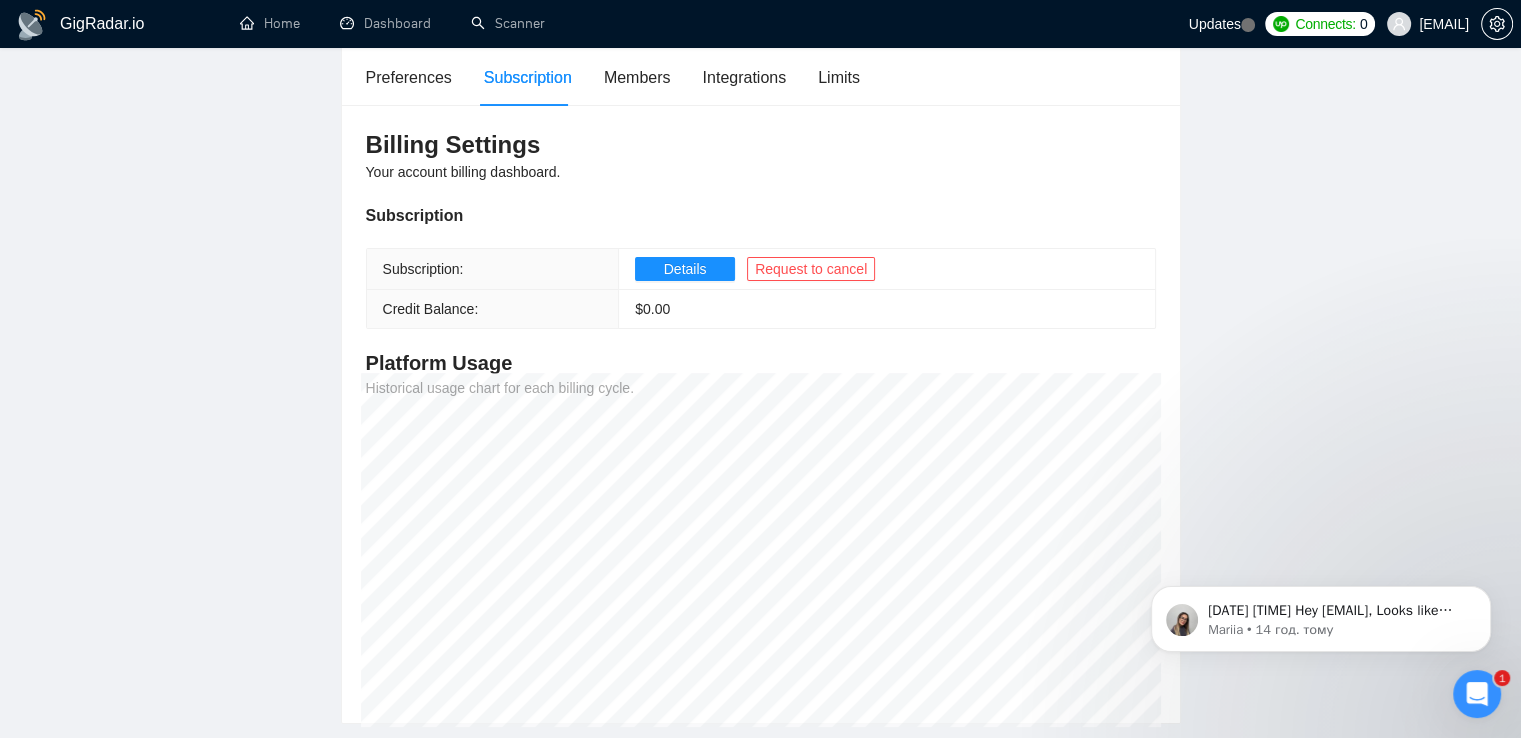 scroll, scrollTop: 0, scrollLeft: 0, axis: both 